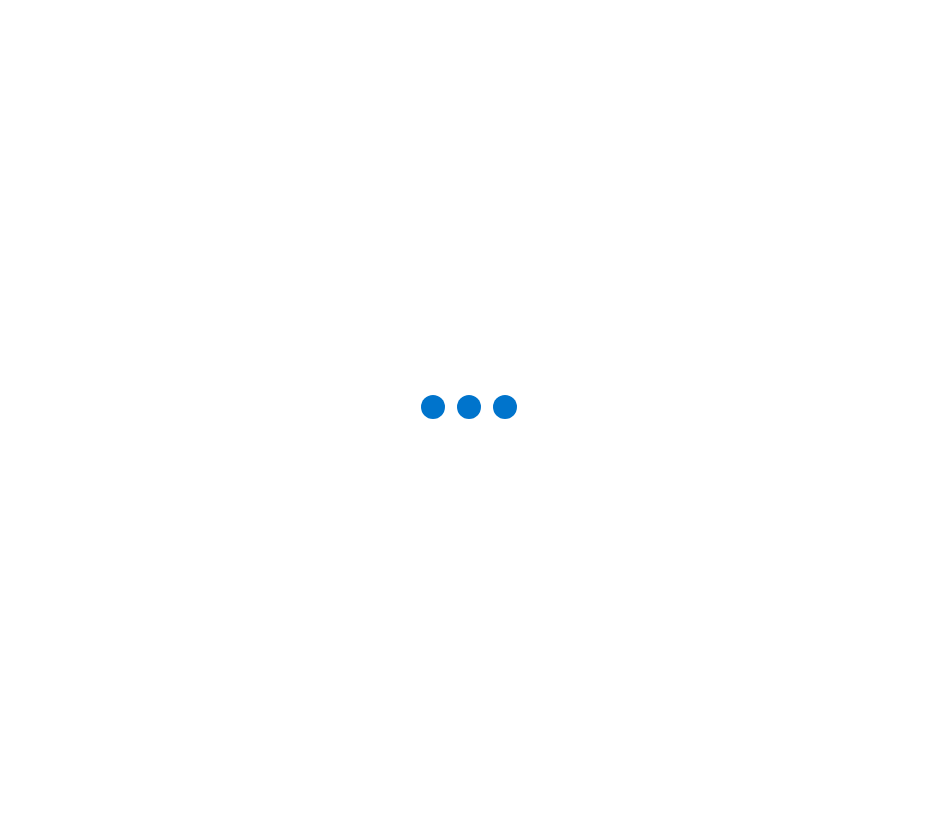 scroll, scrollTop: 0, scrollLeft: 0, axis: both 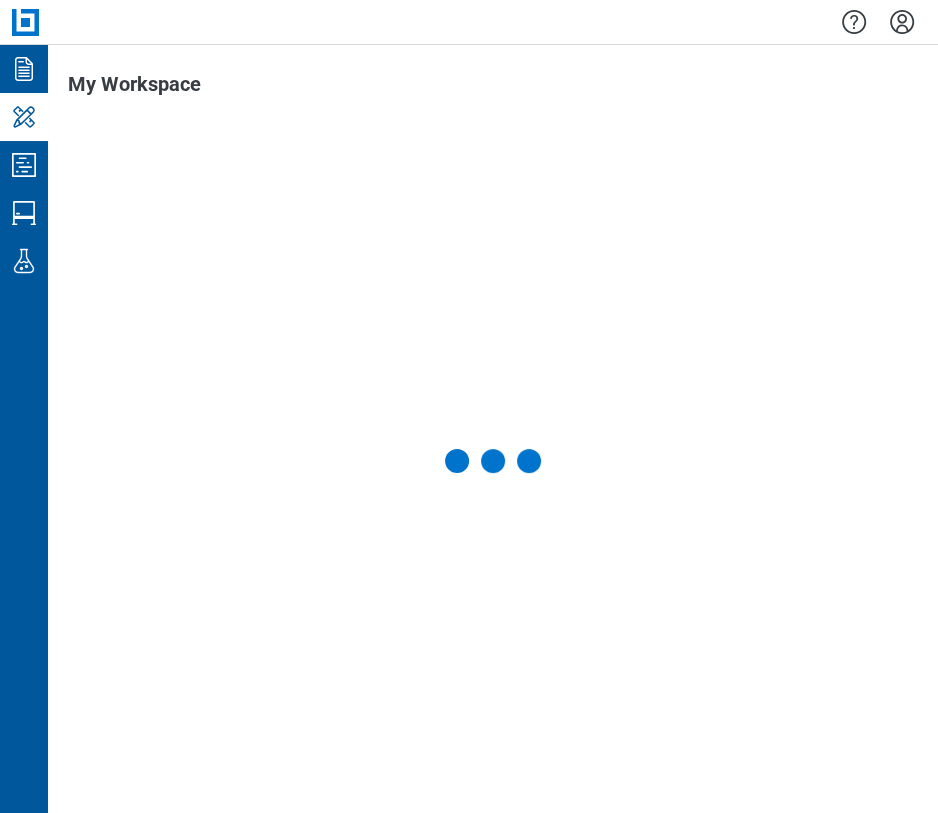 click at bounding box center [493, 461] 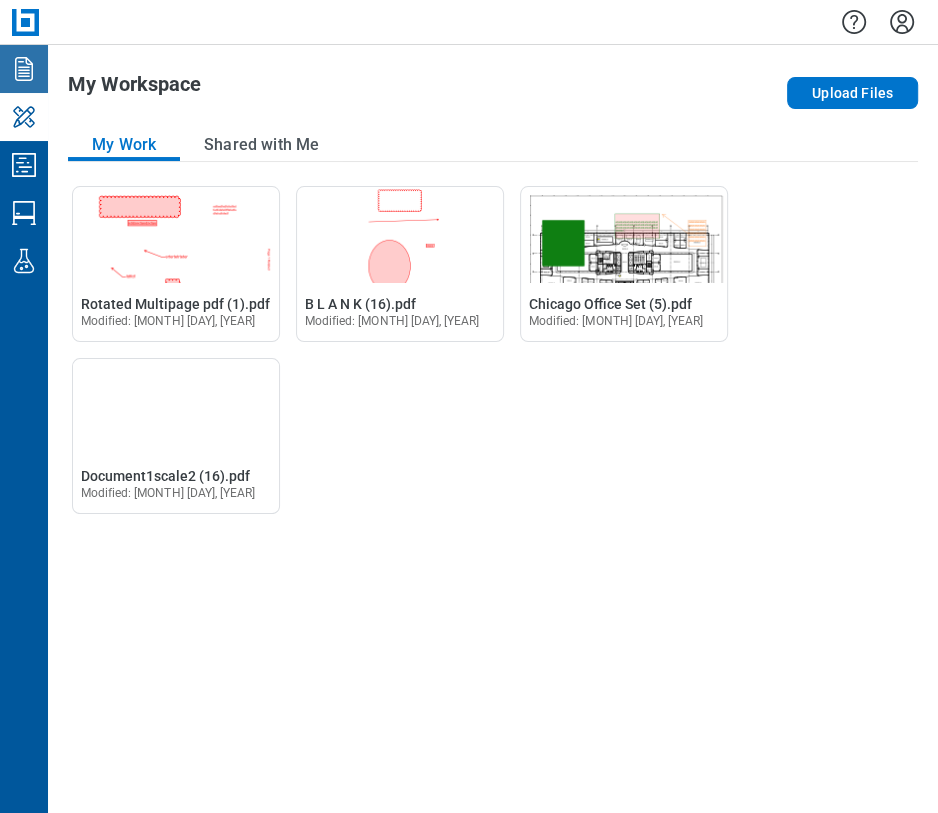 click 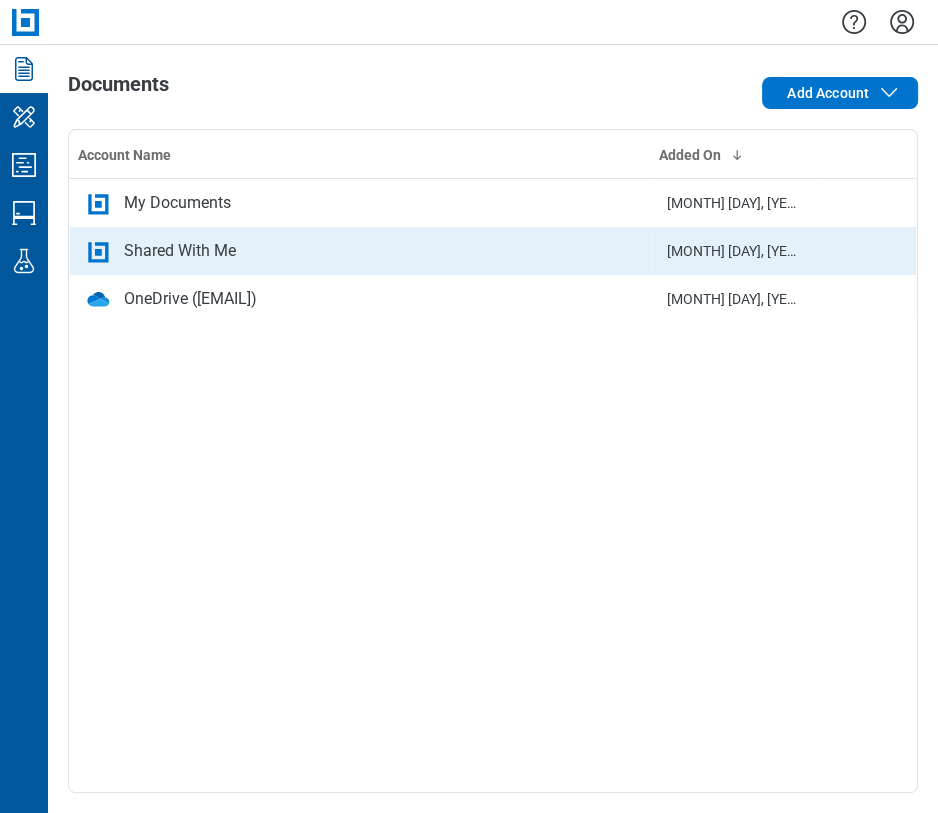 click on "Shared With Me" at bounding box center (180, 251) 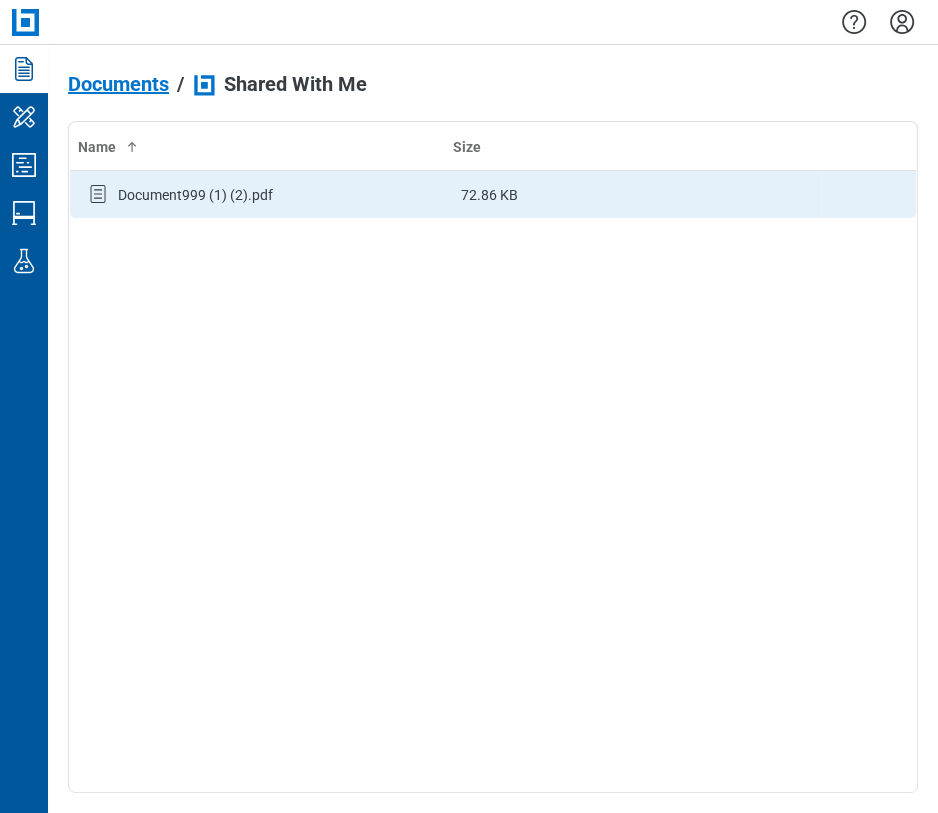click on "Document999 (1) (2).pdf" at bounding box center (195, 195) 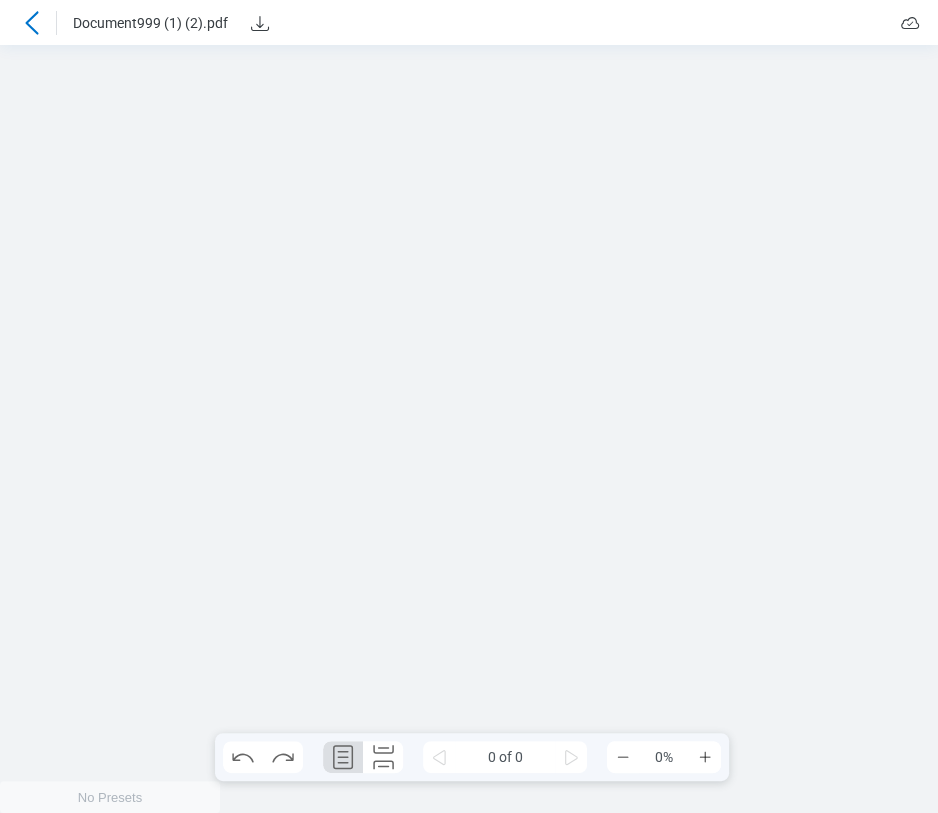 scroll, scrollTop: 0, scrollLeft: 0, axis: both 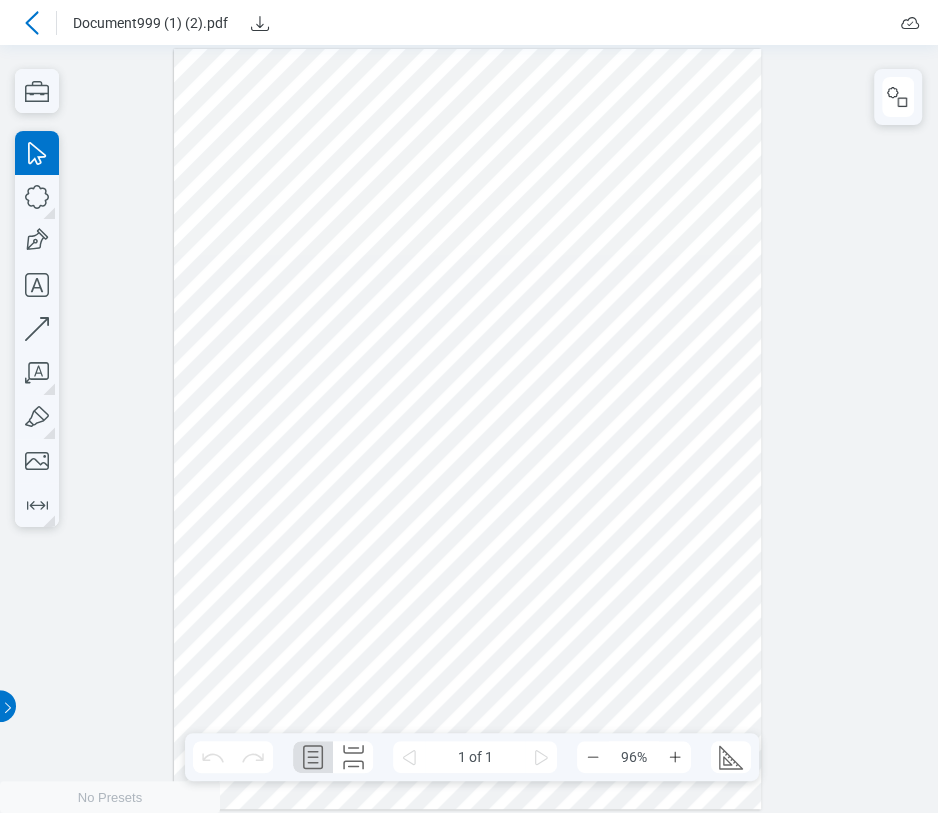 click at bounding box center [468, 429] 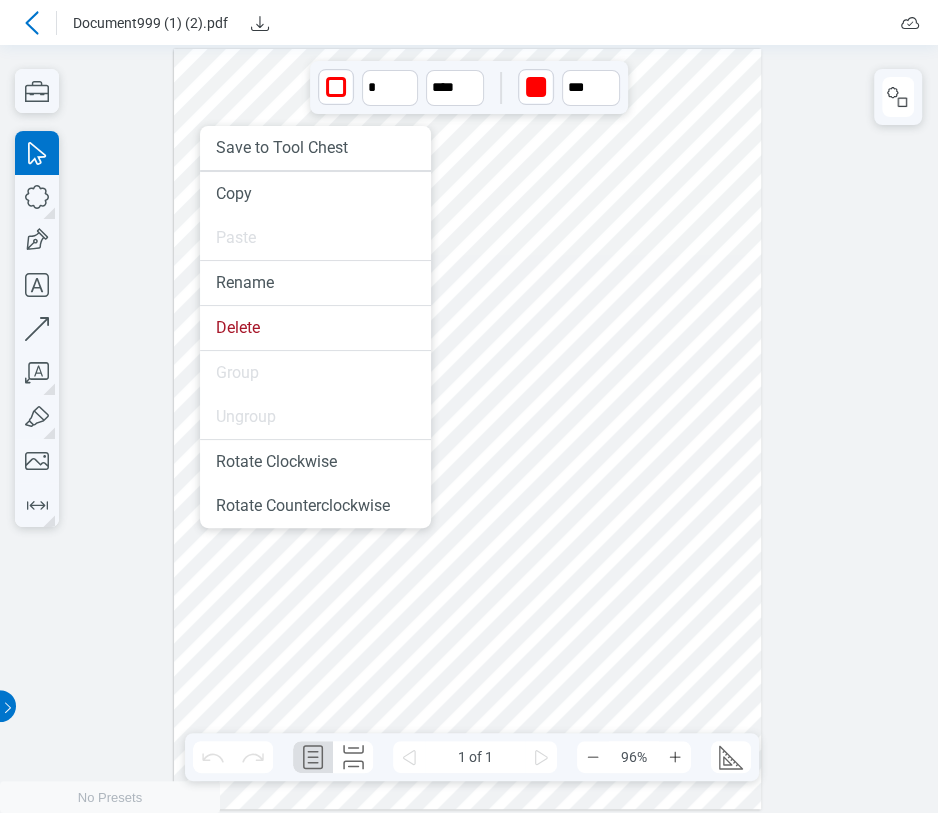 drag, startPoint x: 200, startPoint y: 171, endPoint x: 203, endPoint y: 217, distance: 46.09772 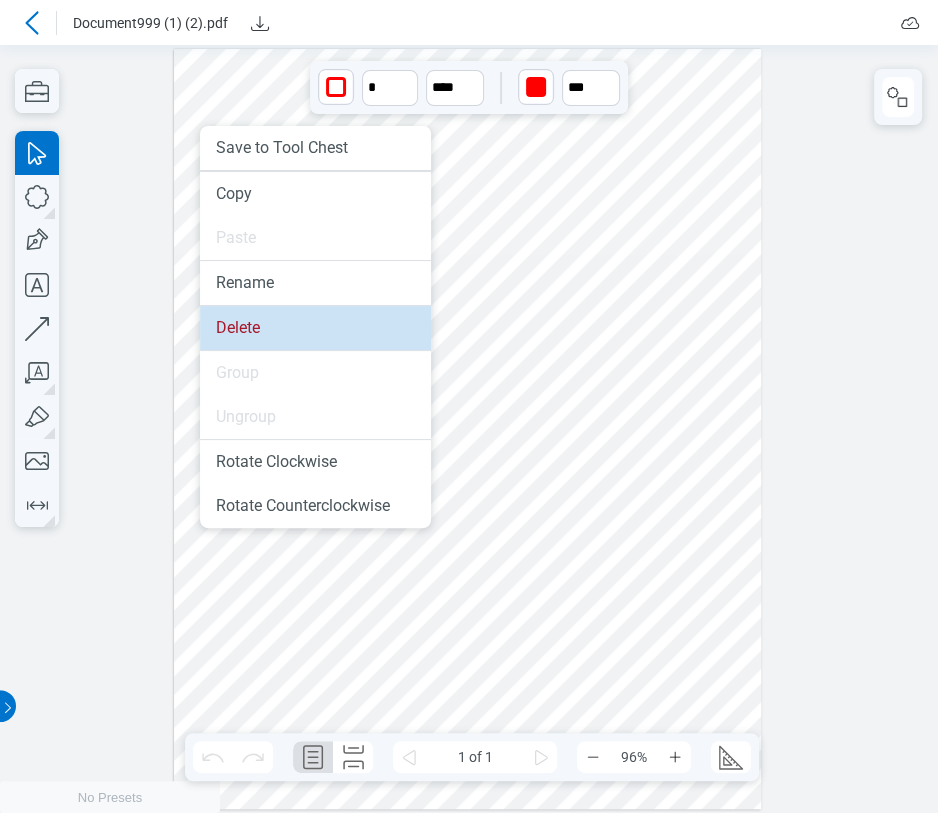 click on "Delete" at bounding box center (315, 328) 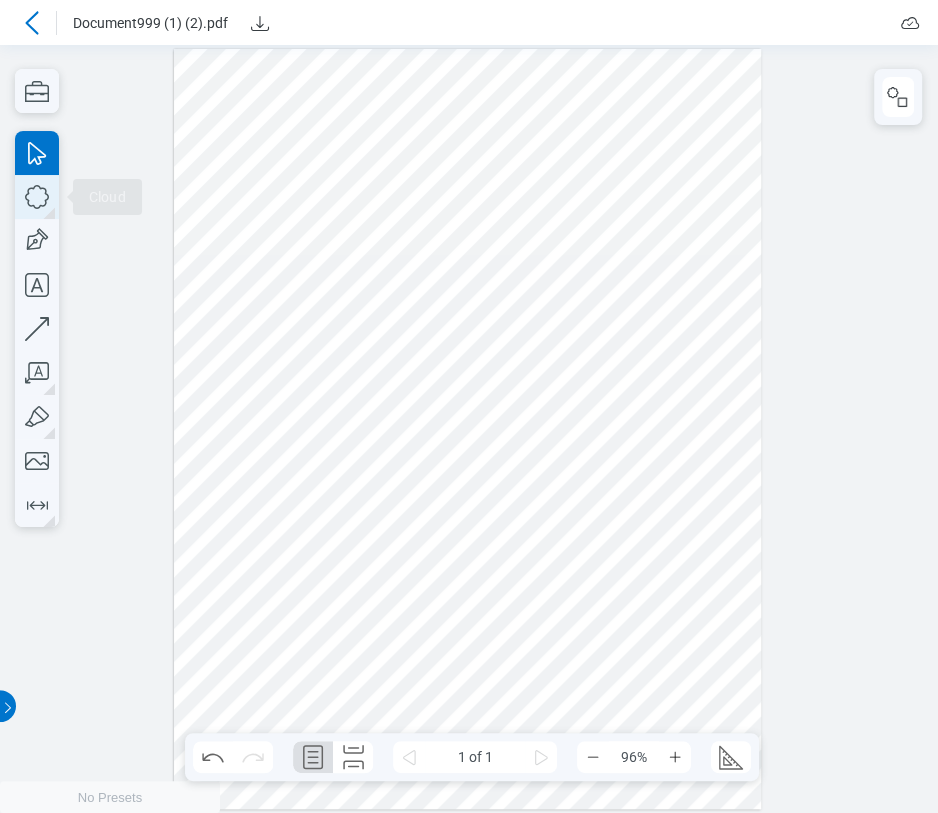 click 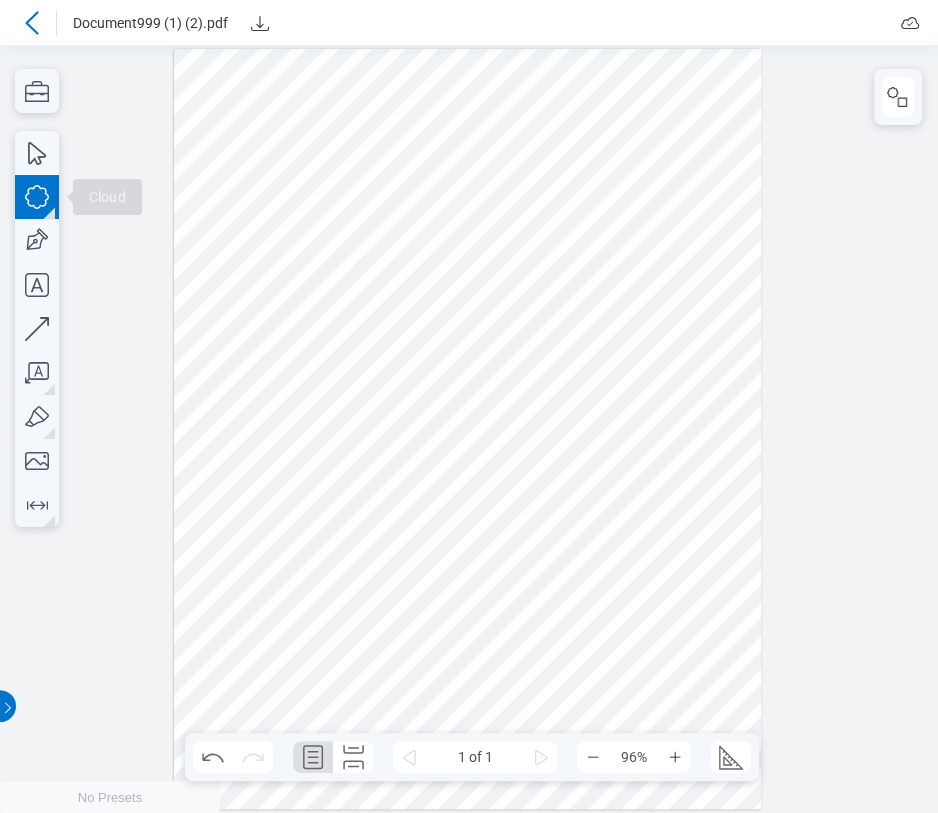 drag, startPoint x: 225, startPoint y: 250, endPoint x: 291, endPoint y: 300, distance: 82.800964 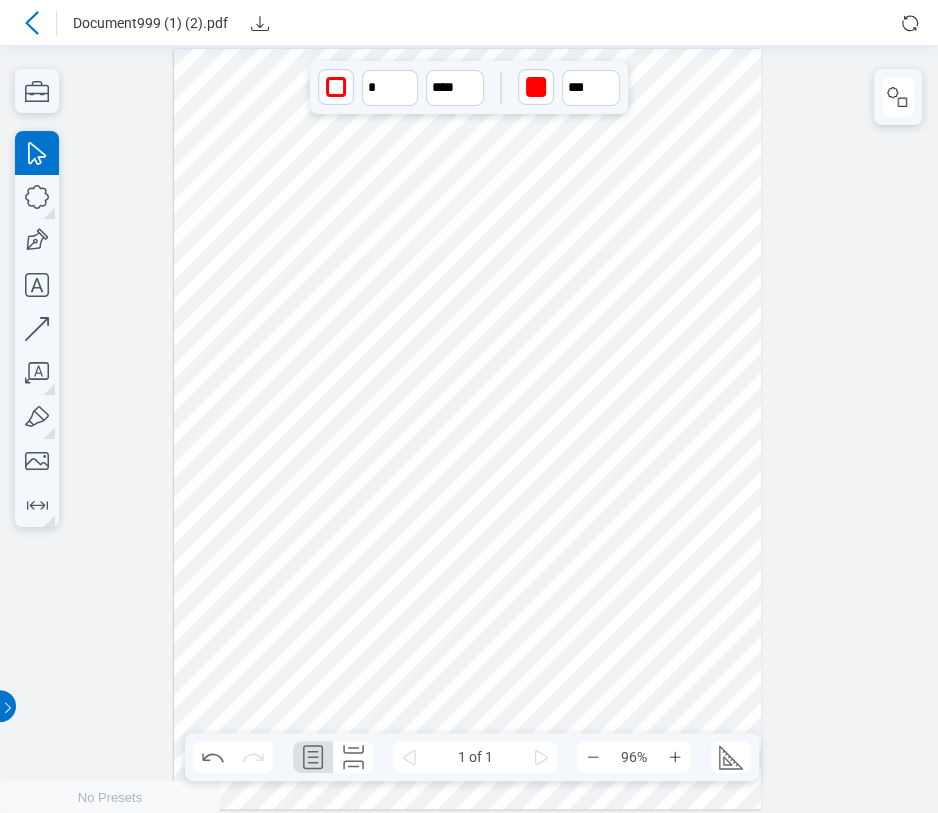 drag, startPoint x: 555, startPoint y: 364, endPoint x: 512, endPoint y: 368, distance: 43.185646 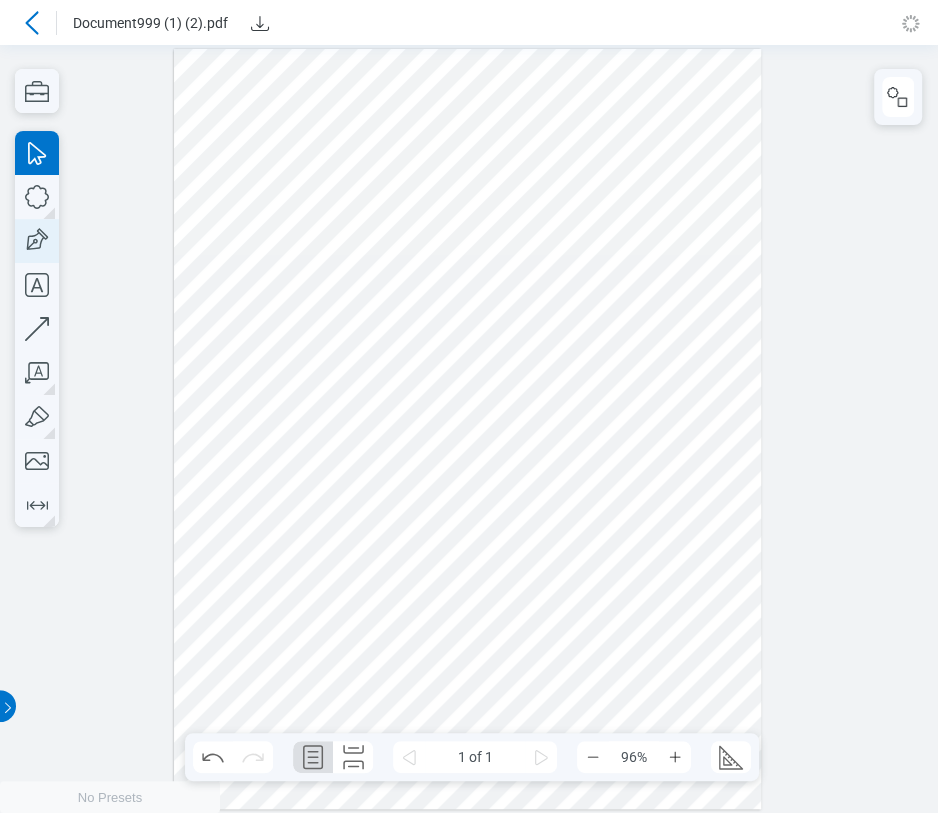 click 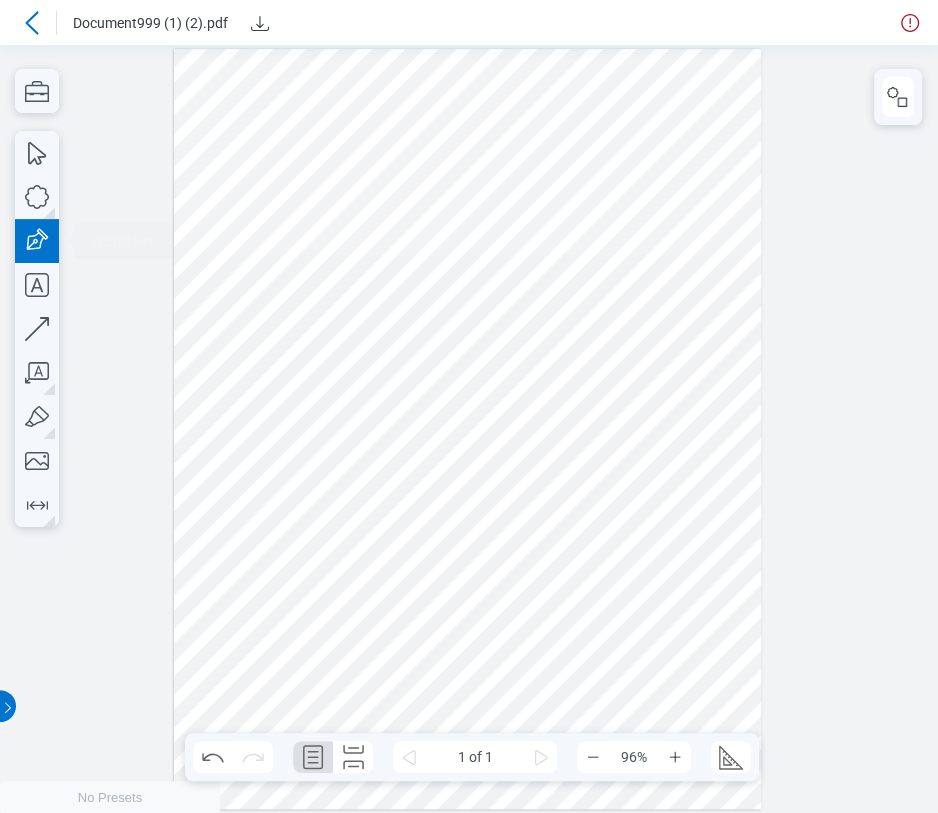 drag, startPoint x: 232, startPoint y: 374, endPoint x: 346, endPoint y: 443, distance: 133.25539 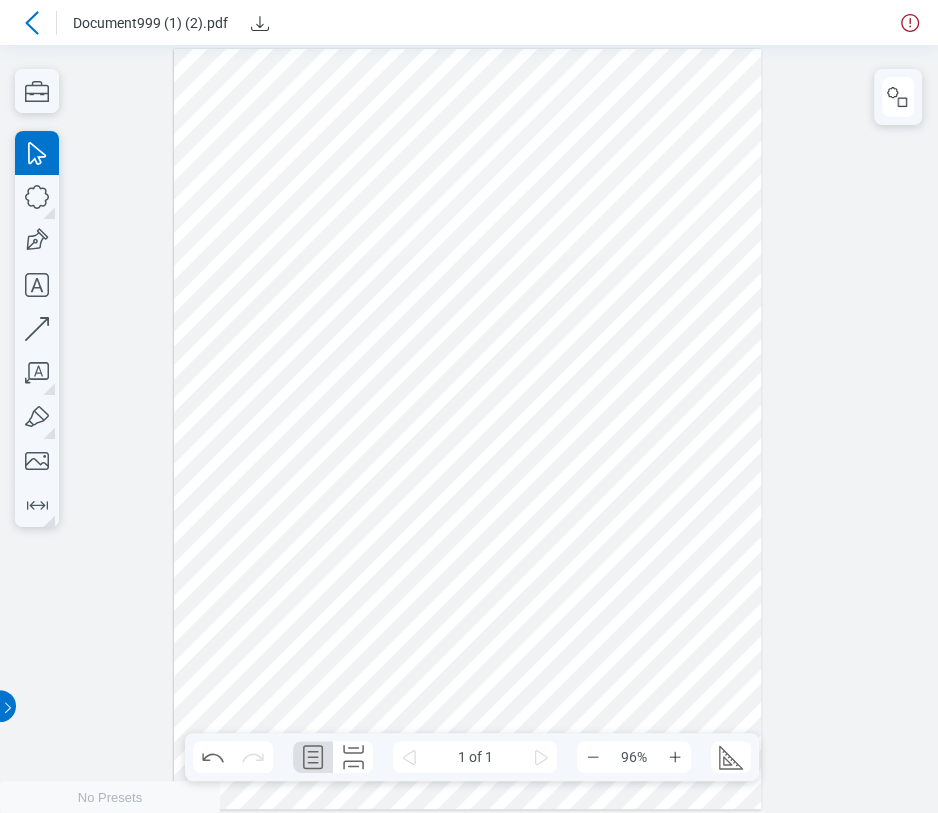 click at bounding box center (468, 429) 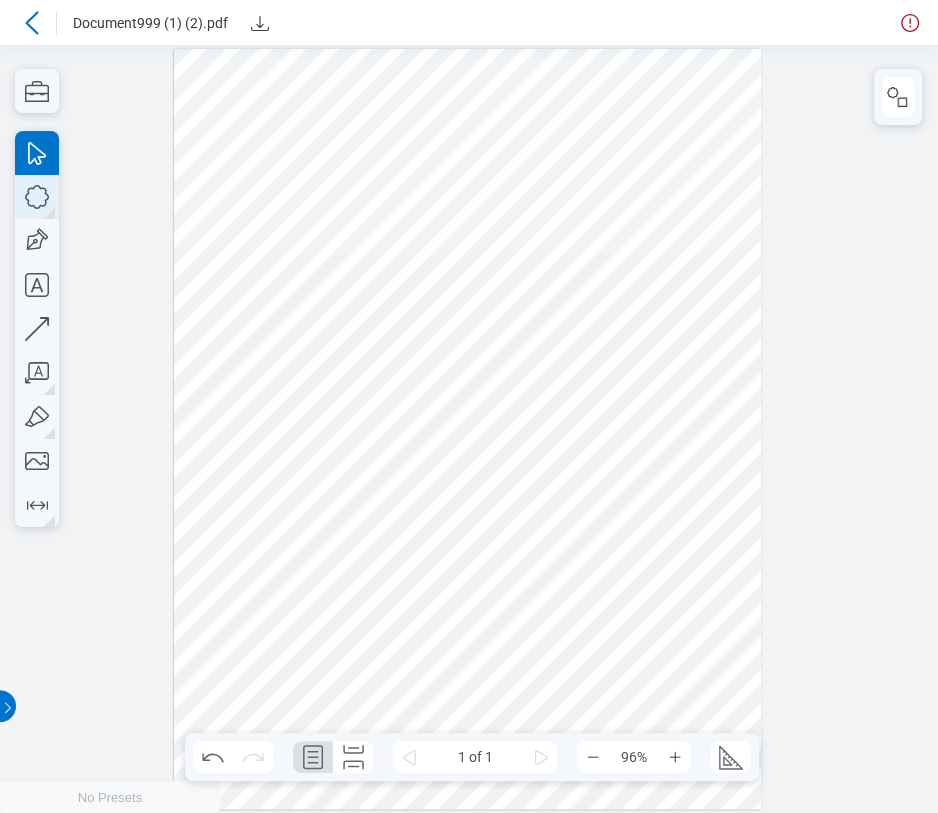 click 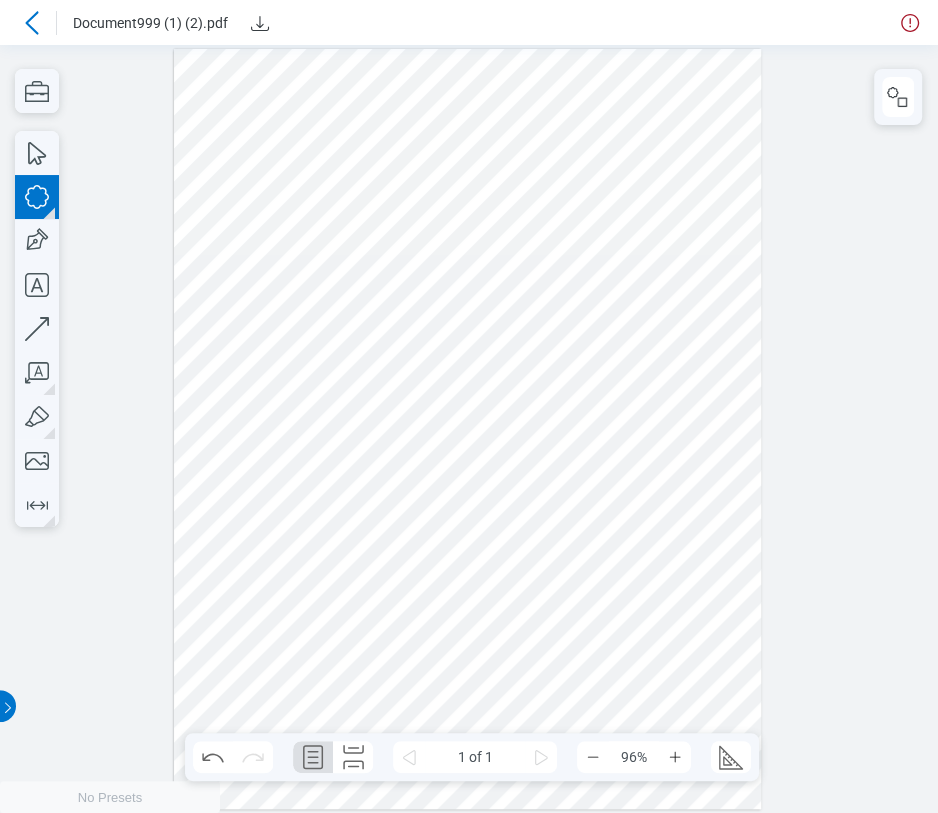 drag, startPoint x: 328, startPoint y: 114, endPoint x: 376, endPoint y: 337, distance: 228.10744 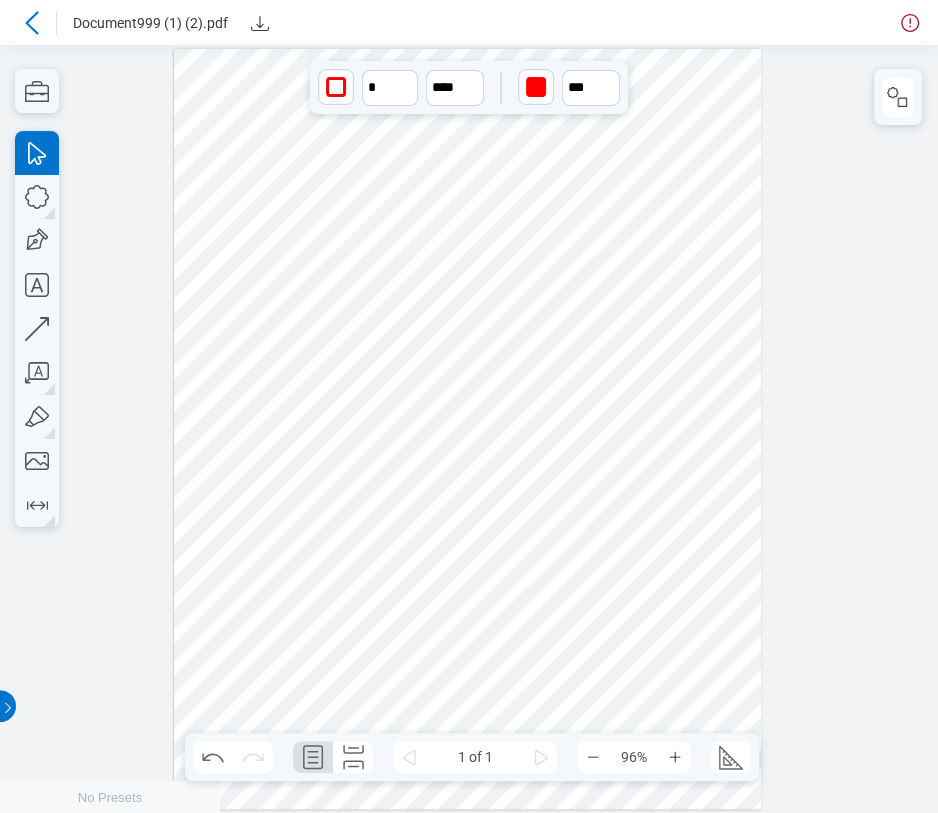 drag, startPoint x: 512, startPoint y: 500, endPoint x: 481, endPoint y: 489, distance: 32.89377 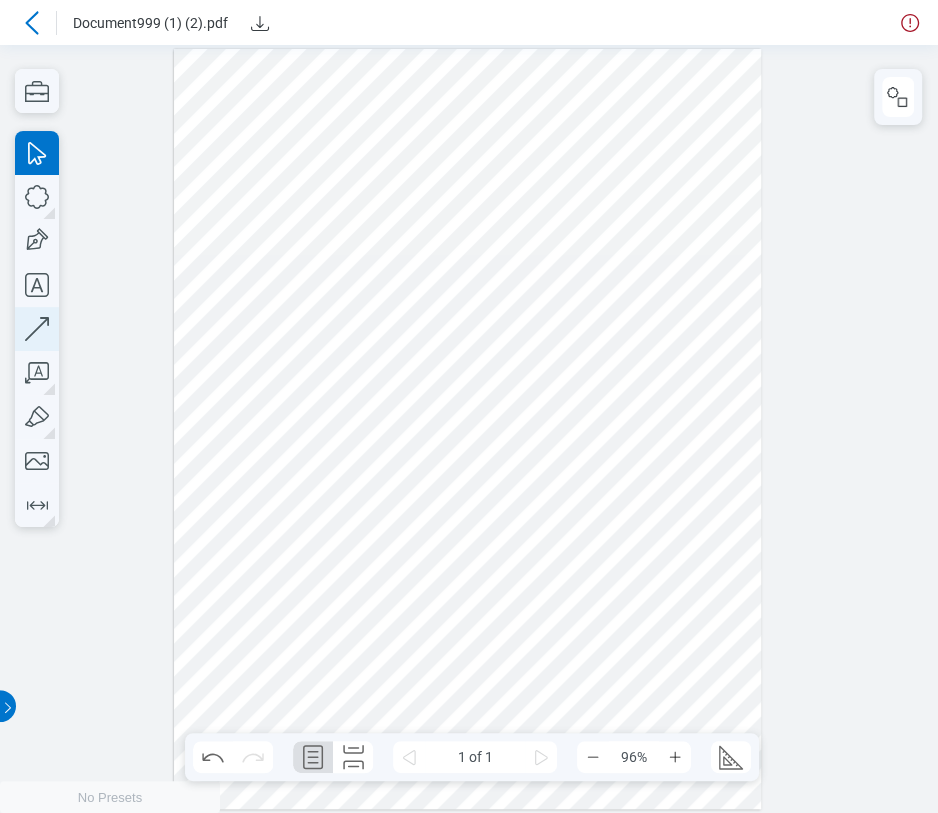 click 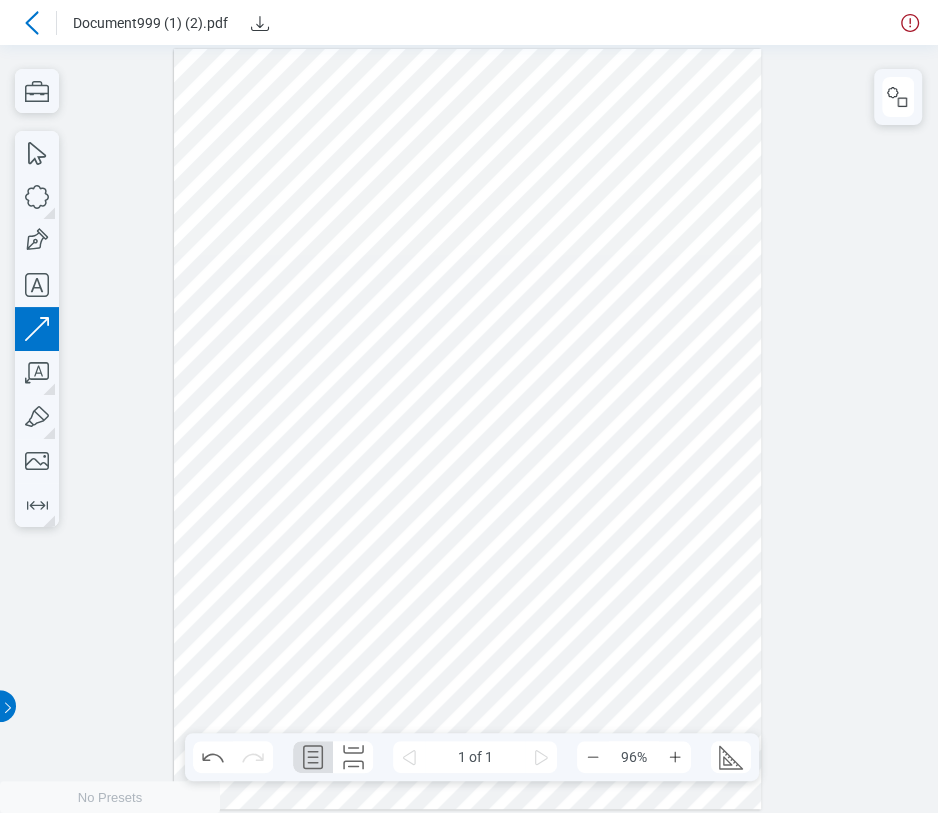 drag, startPoint x: 419, startPoint y: 354, endPoint x: 456, endPoint y: 588, distance: 236.90715 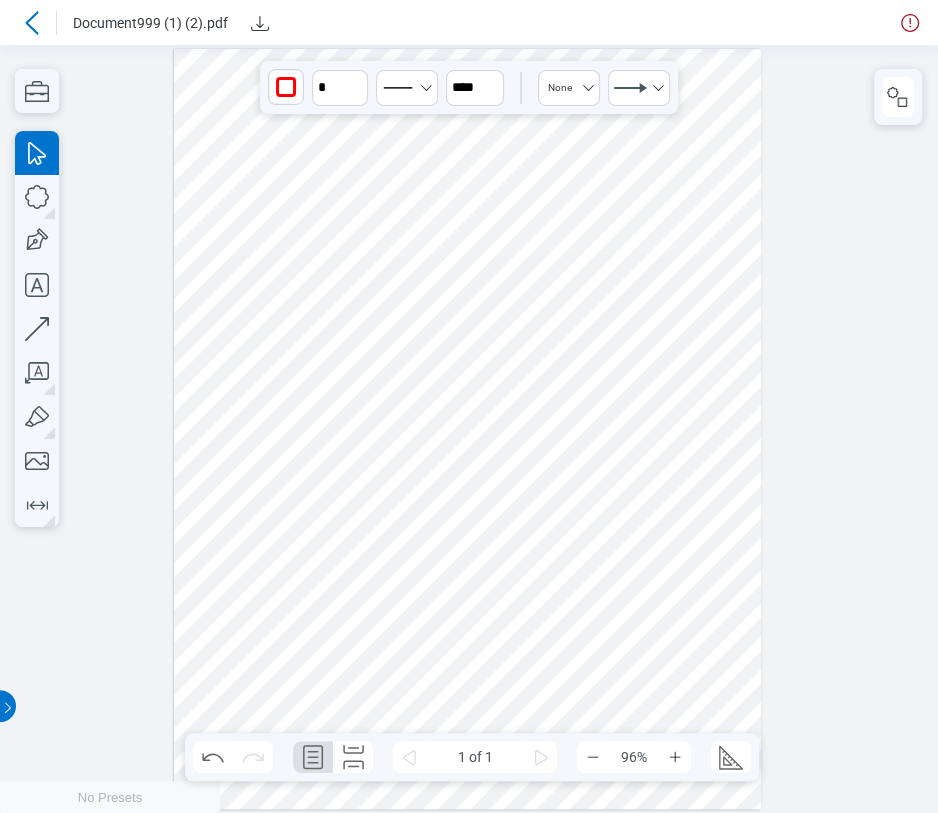 click at bounding box center [468, 429] 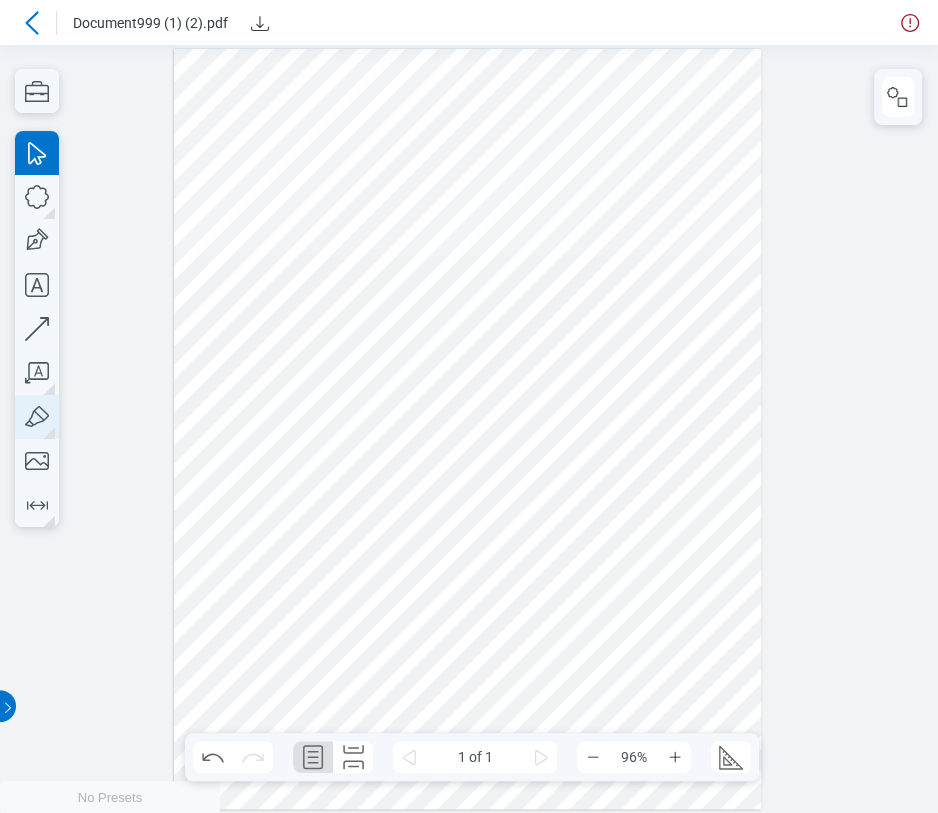 click 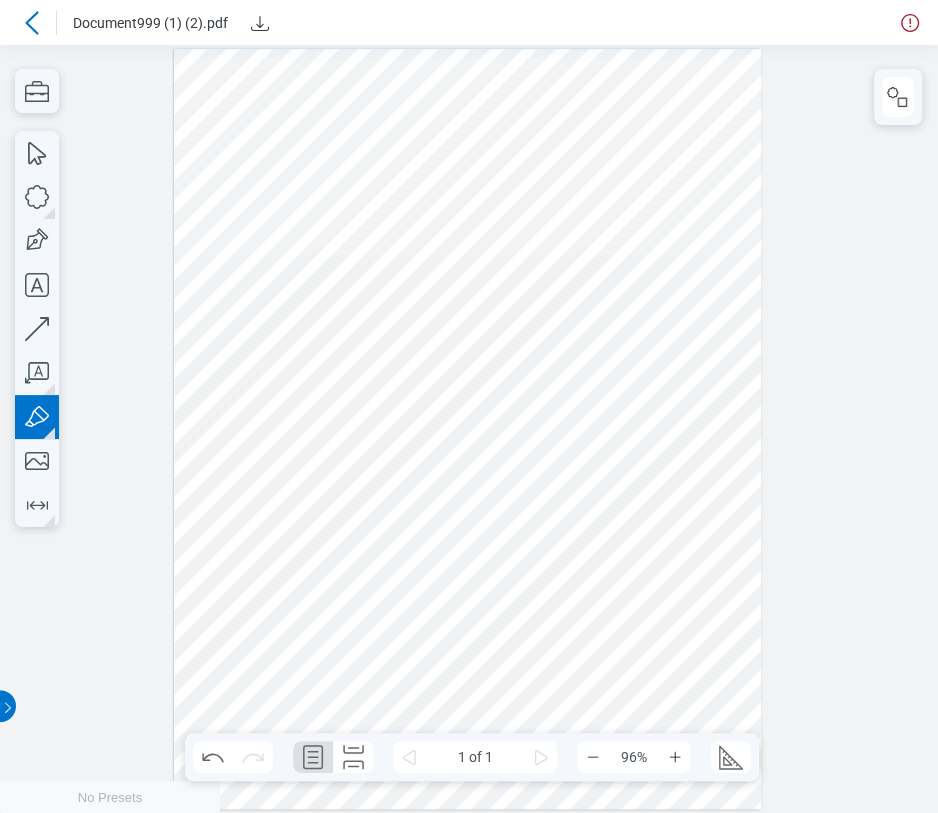 drag, startPoint x: 445, startPoint y: 344, endPoint x: 374, endPoint y: 325, distance: 73.4983 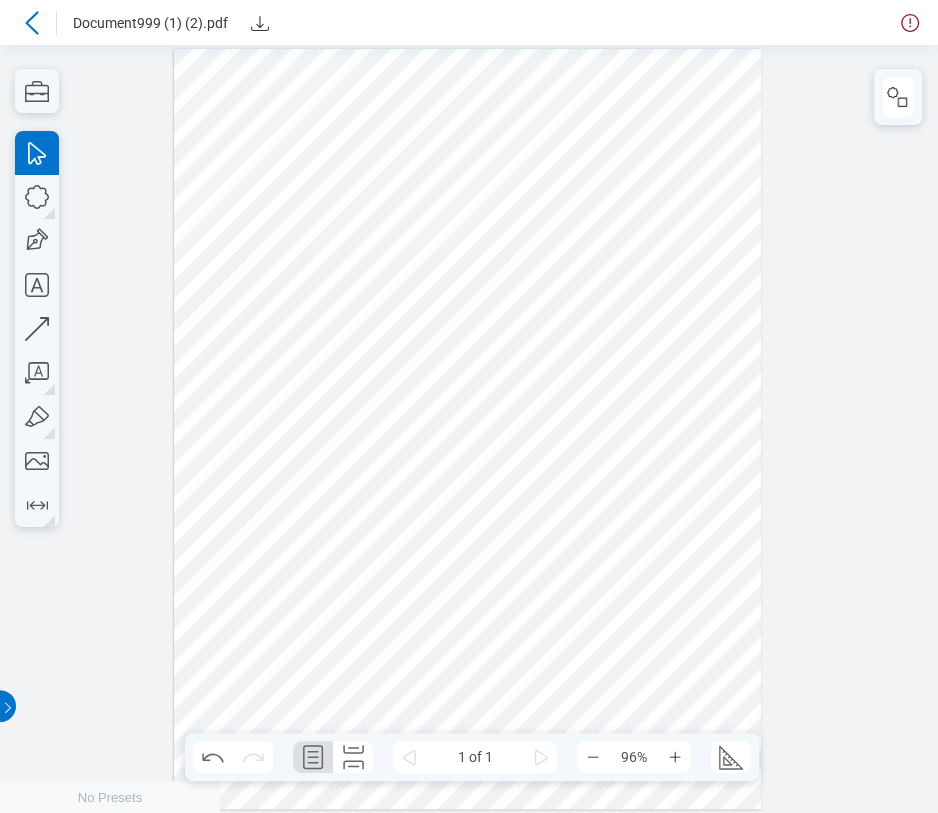 click at bounding box center [468, 429] 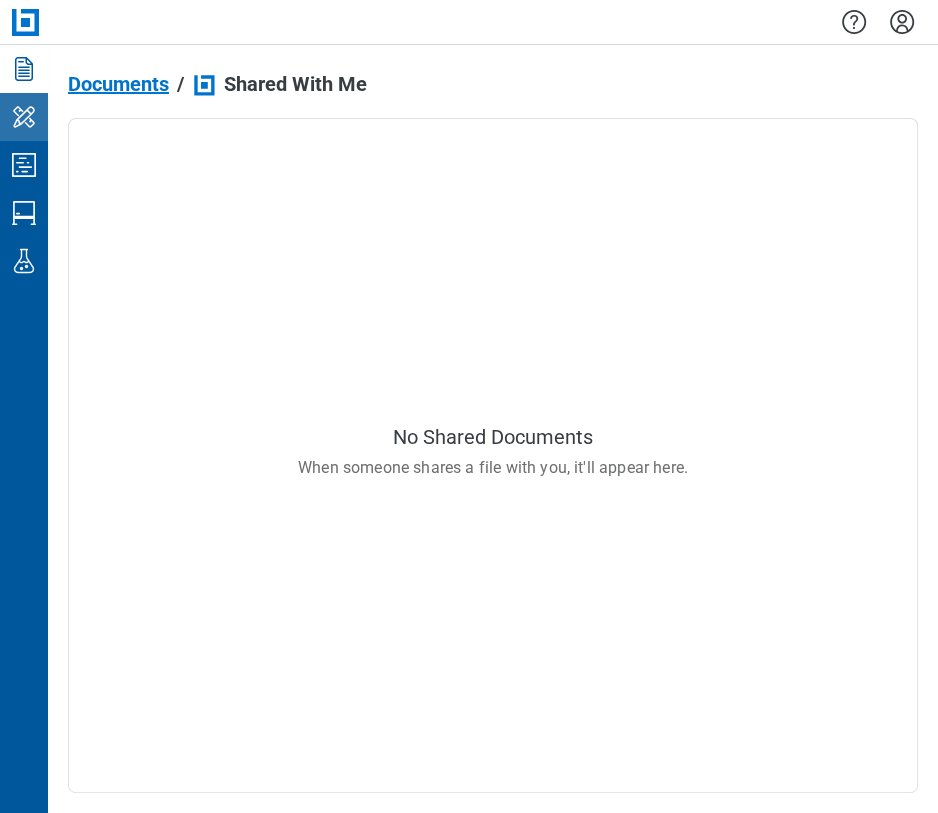 click 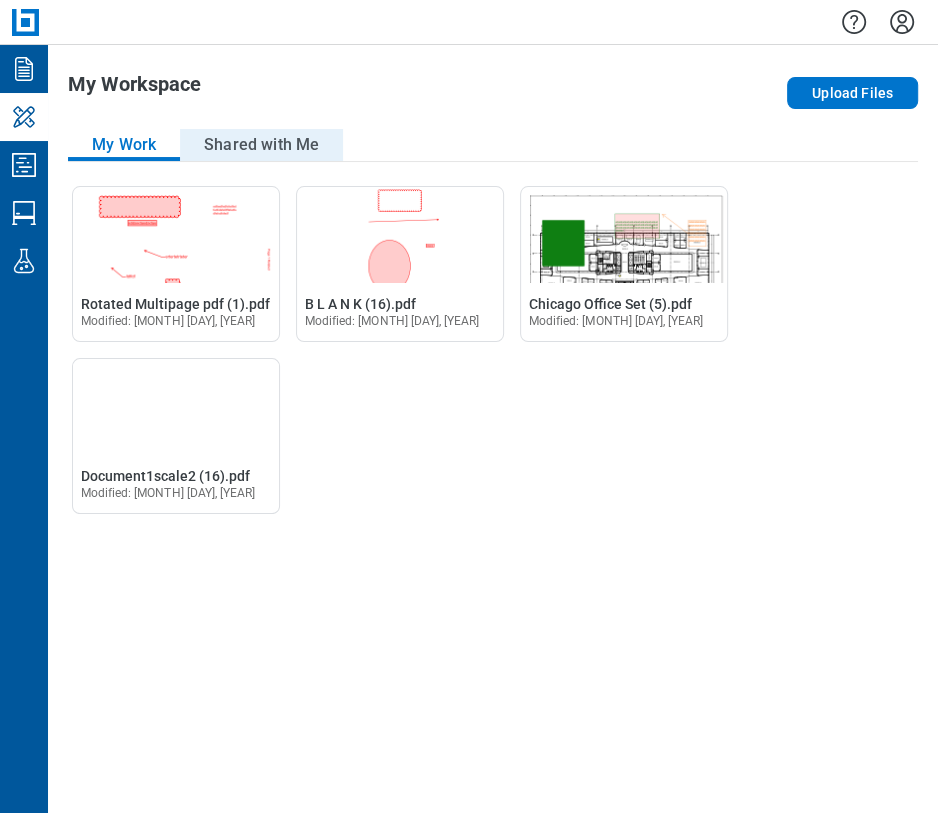 click on "Shared with Me" at bounding box center (261, 145) 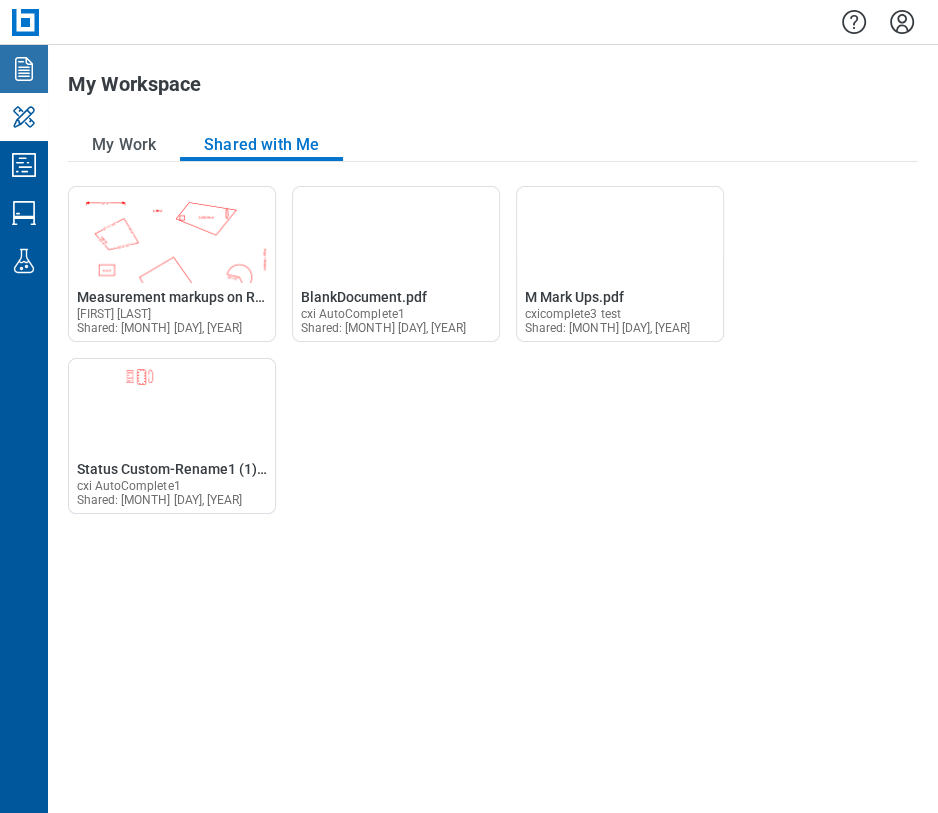 click 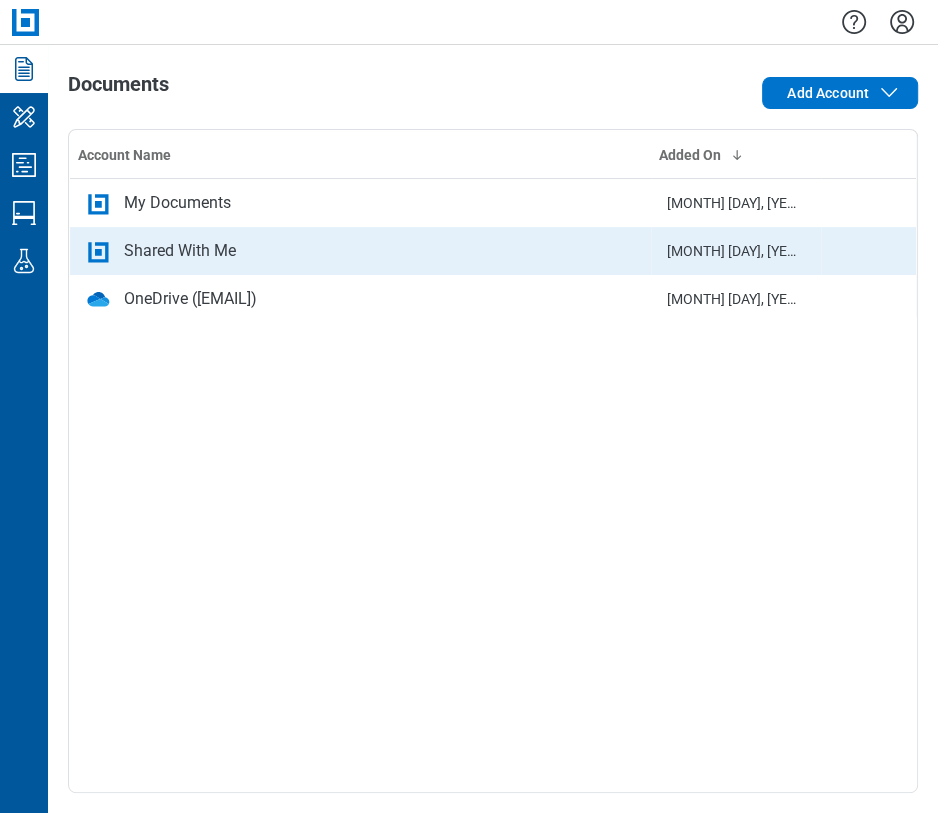 click on "Shared With Me" at bounding box center (180, 251) 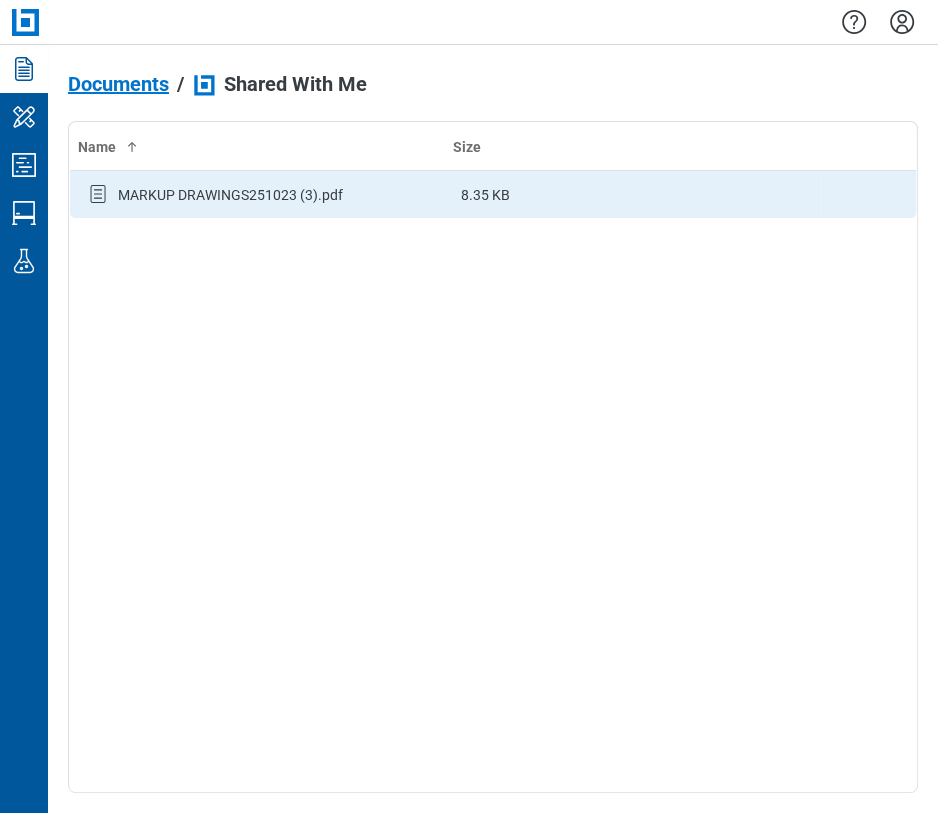 click on "MARKUP DRAWINGS251023 (3).pdf" at bounding box center (230, 195) 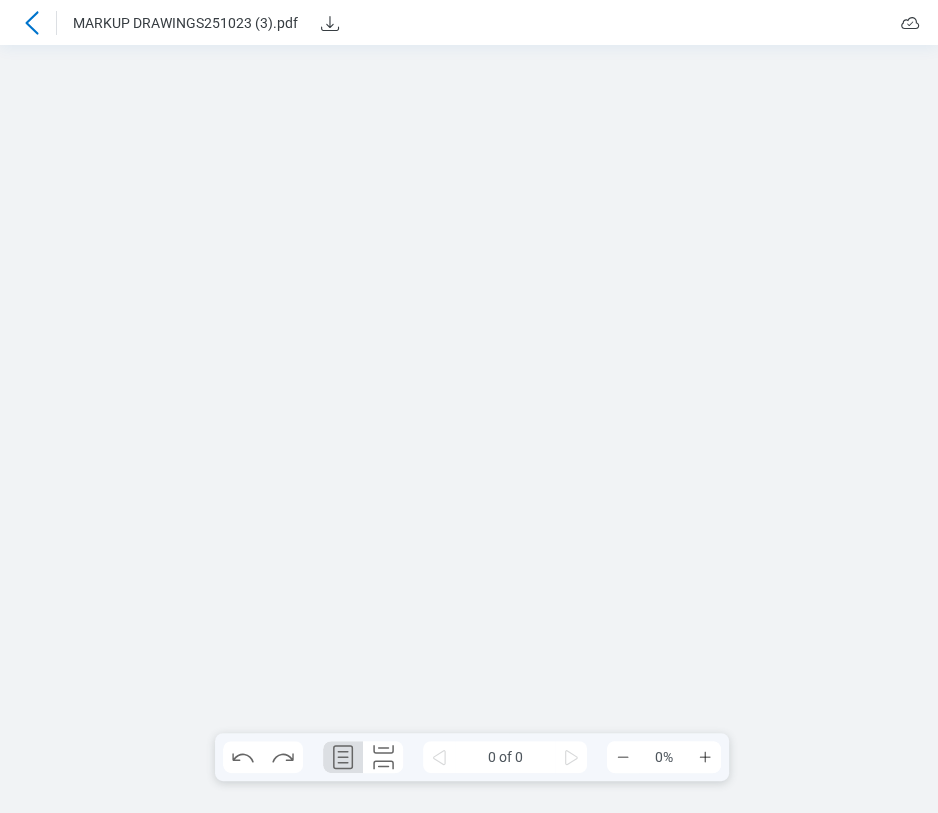 scroll, scrollTop: 0, scrollLeft: 0, axis: both 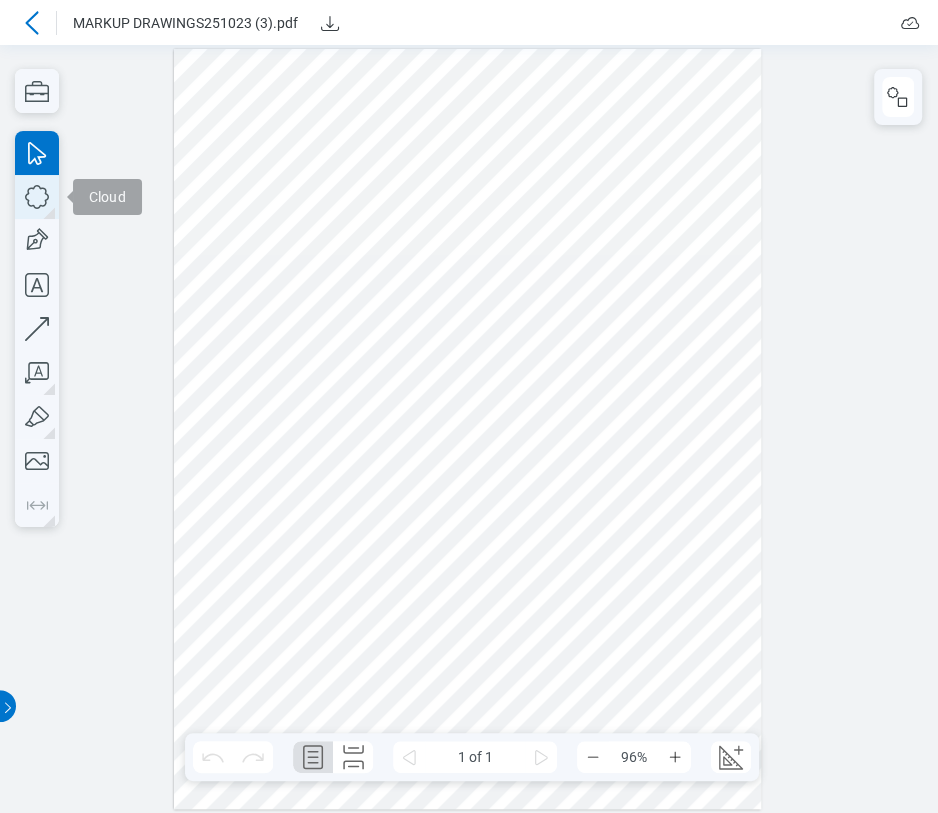 click 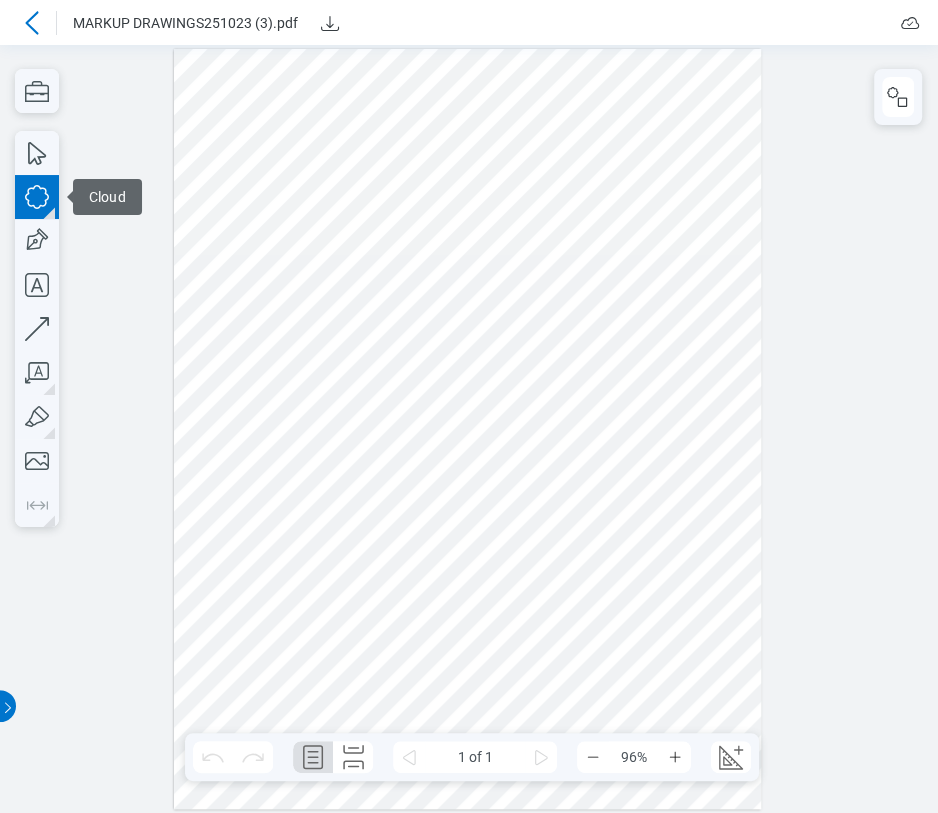drag, startPoint x: 529, startPoint y: 175, endPoint x: 655, endPoint y: 356, distance: 220.53798 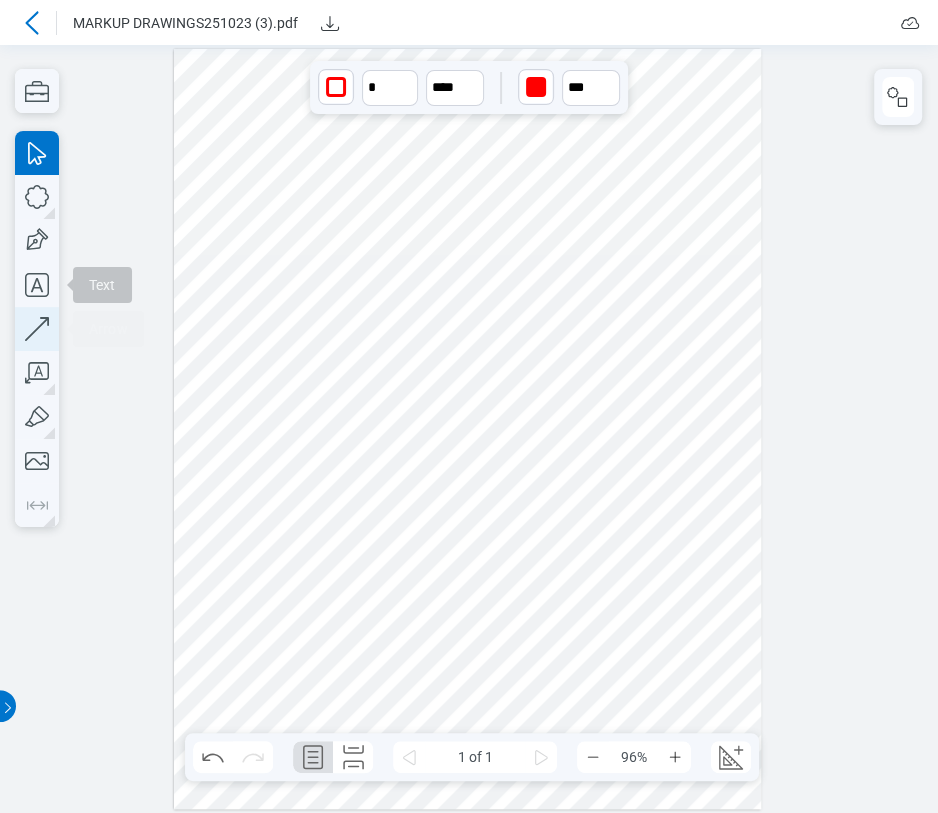click 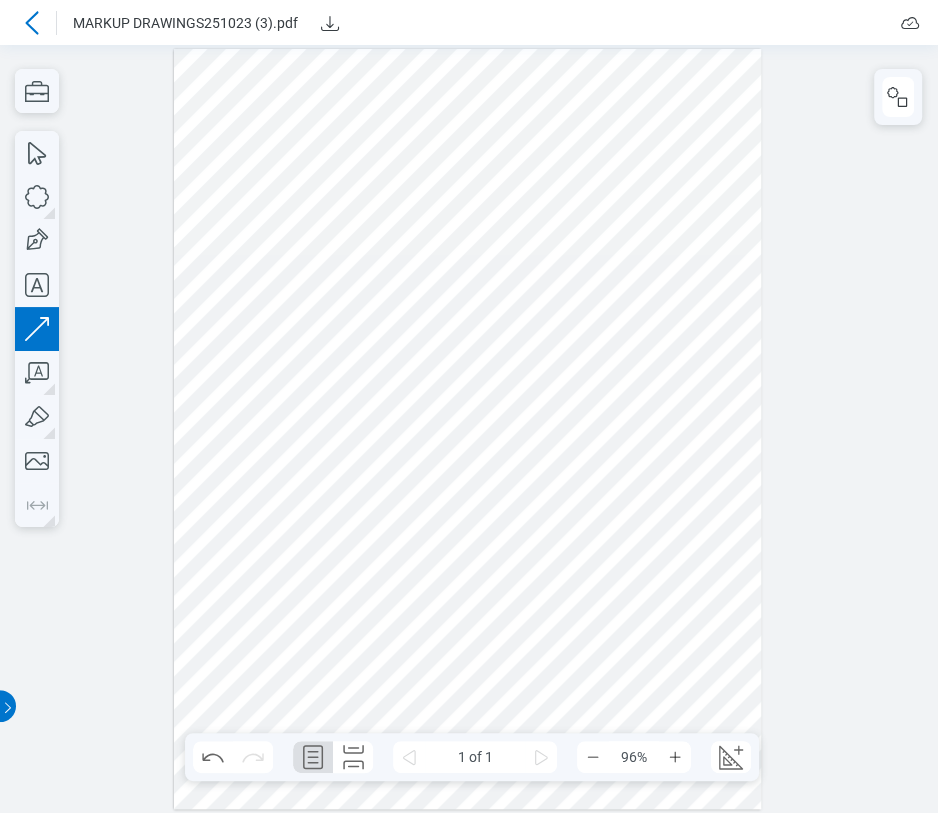drag, startPoint x: 722, startPoint y: 310, endPoint x: 590, endPoint y: 495, distance: 227.26416 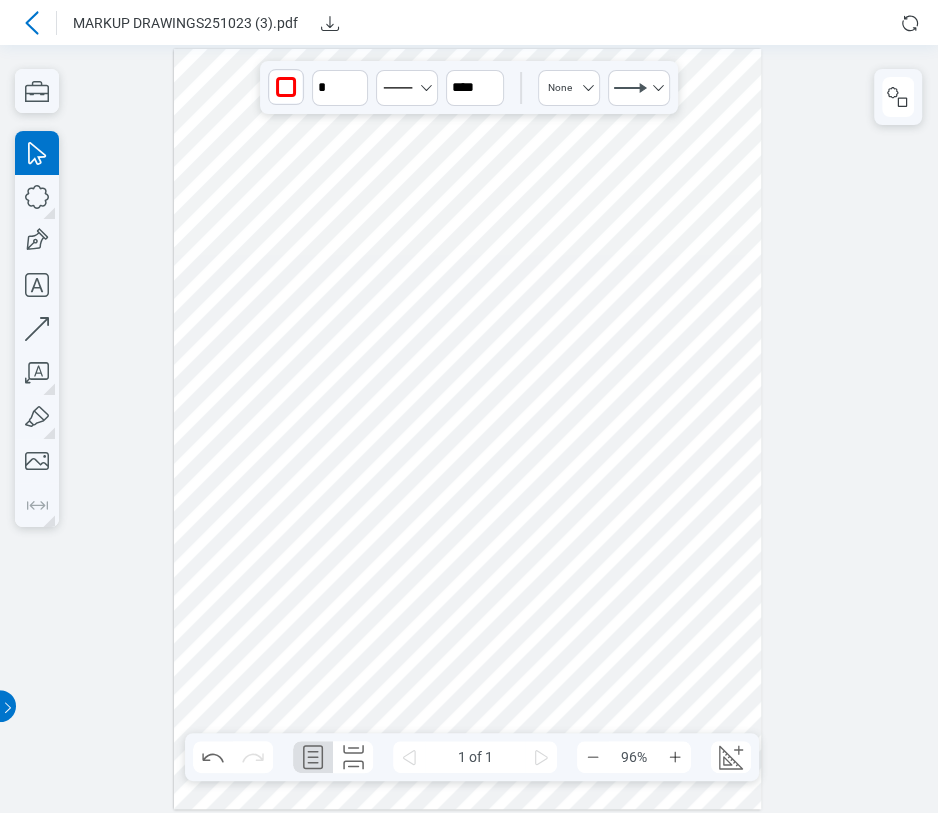 click at bounding box center [468, 429] 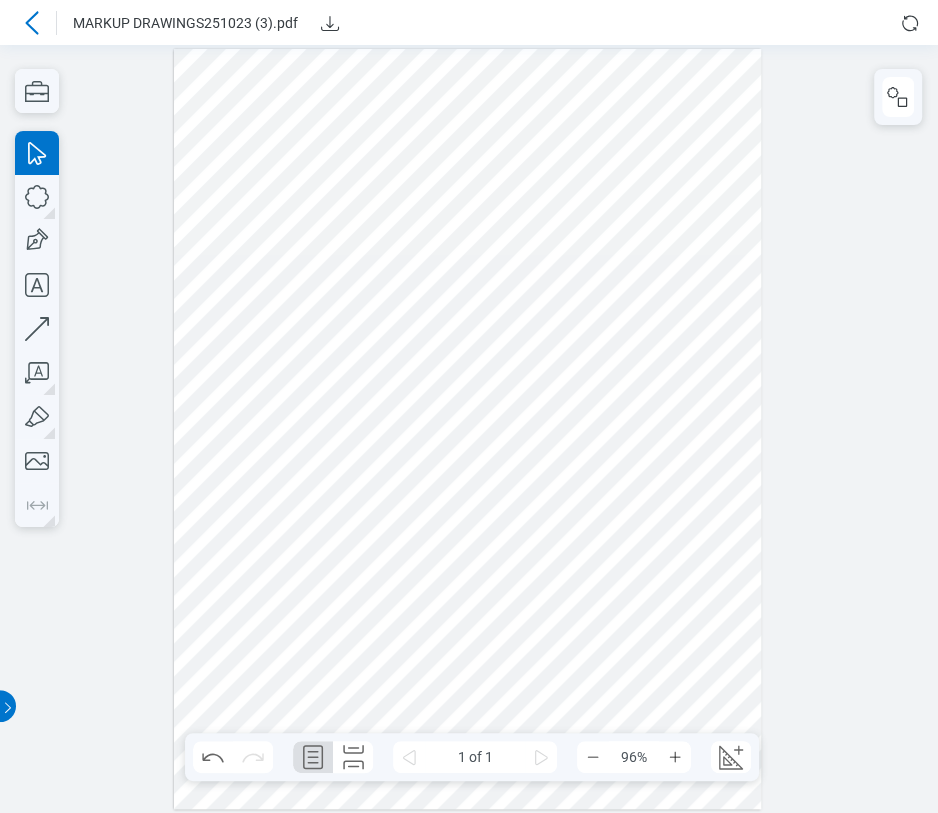 click at bounding box center [469, 429] 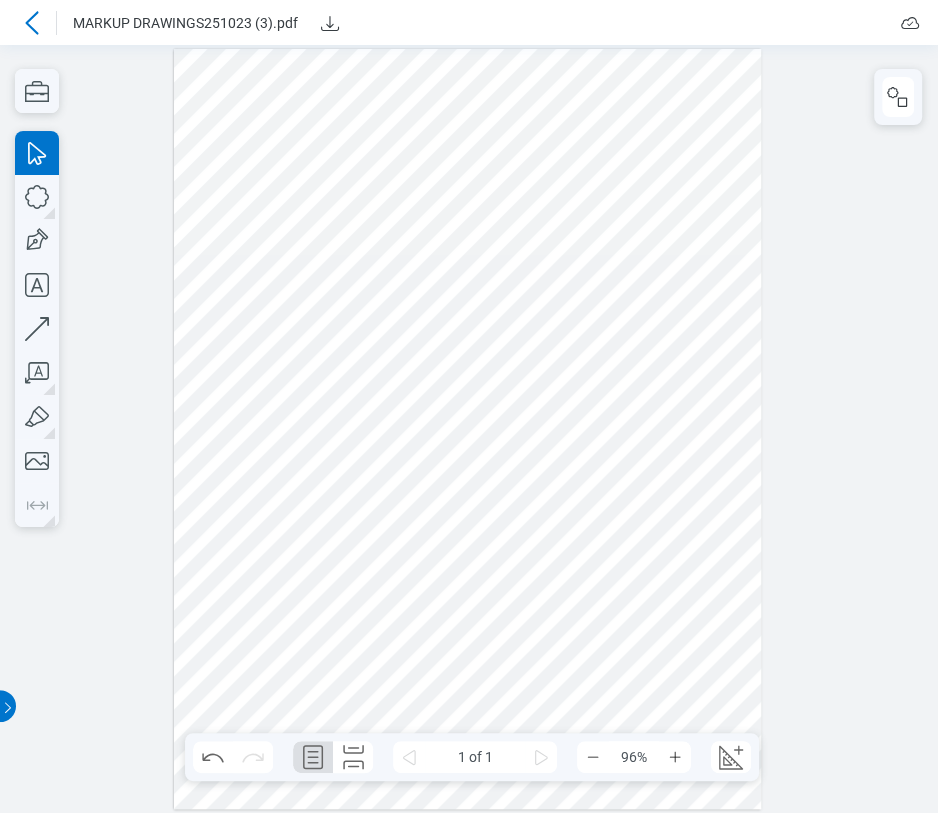 drag, startPoint x: 703, startPoint y: 406, endPoint x: 458, endPoint y: 420, distance: 245.39967 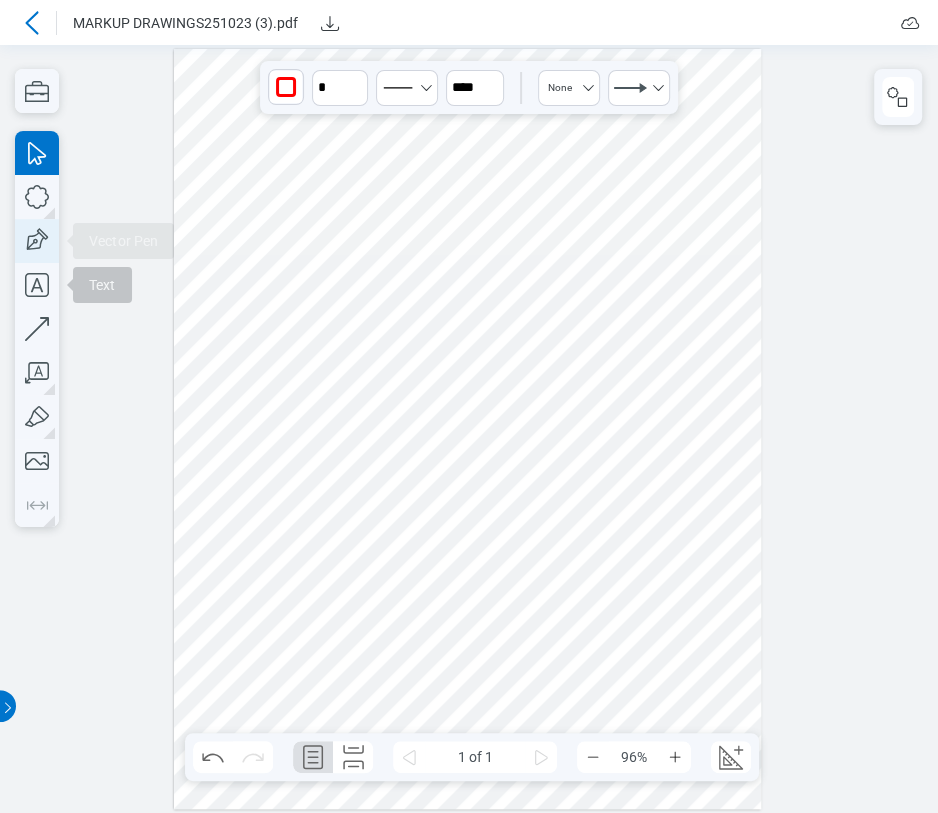 click 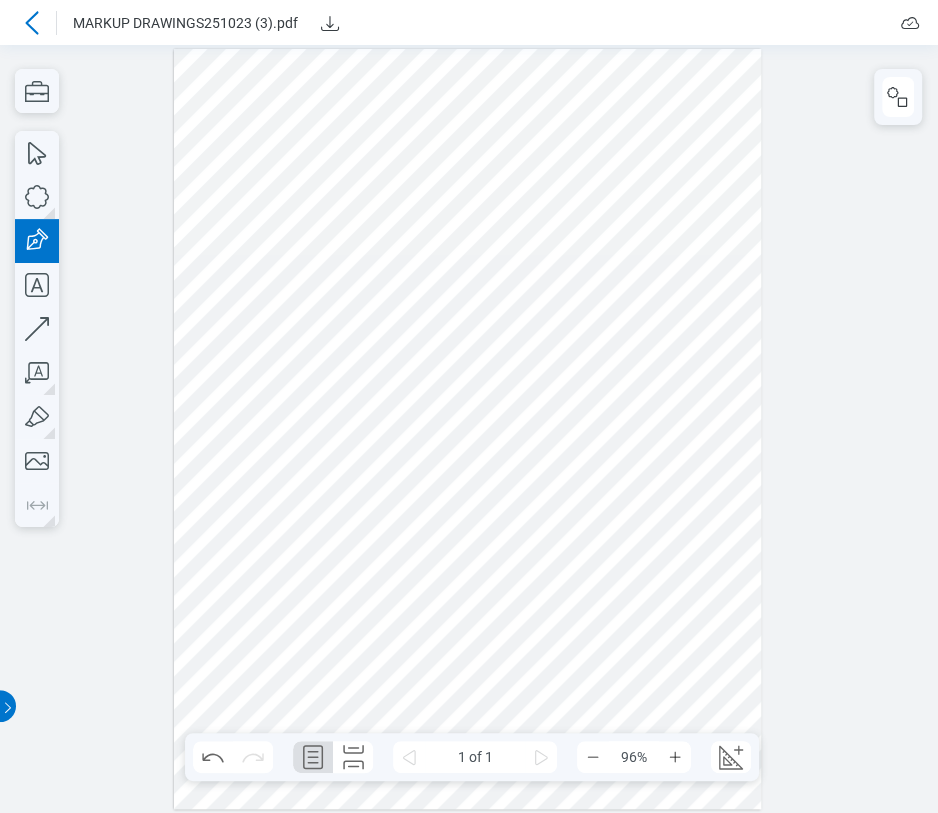 drag, startPoint x: 570, startPoint y: 516, endPoint x: 629, endPoint y: 572, distance: 81.34495 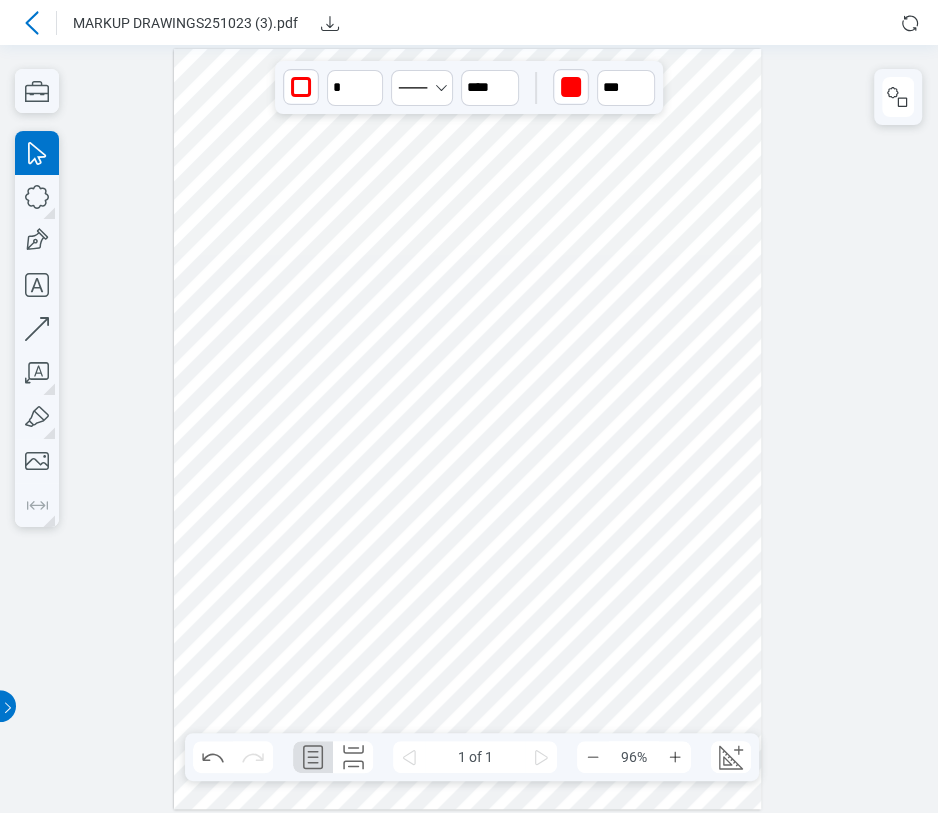 click at bounding box center [468, 429] 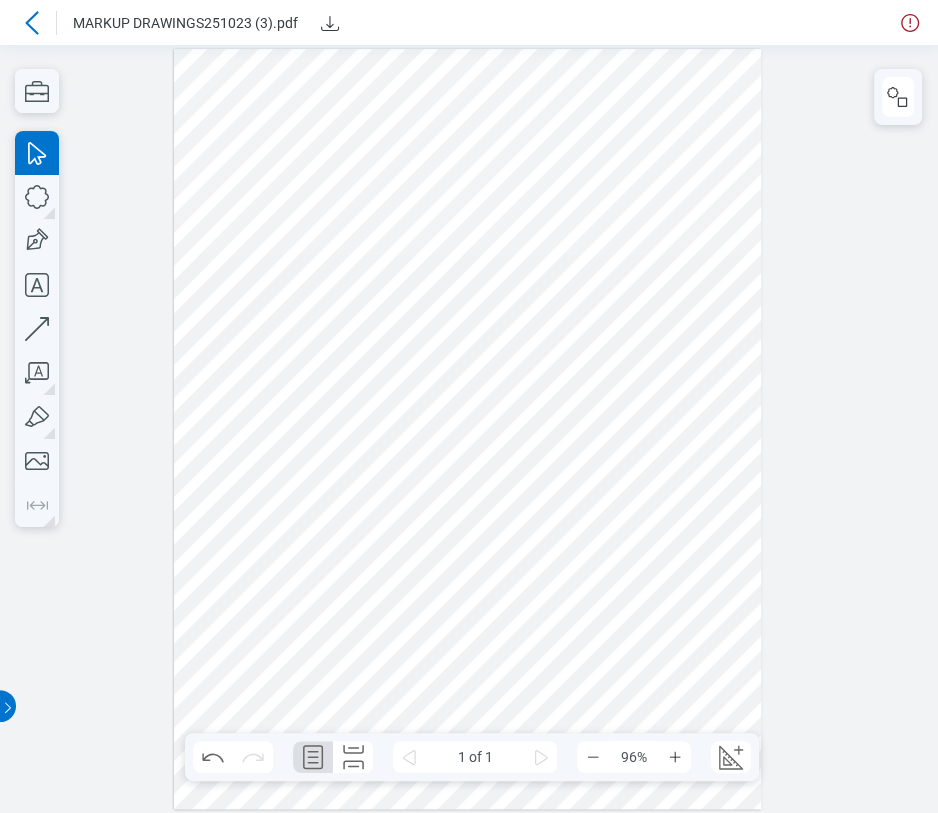 click at bounding box center (468, 429) 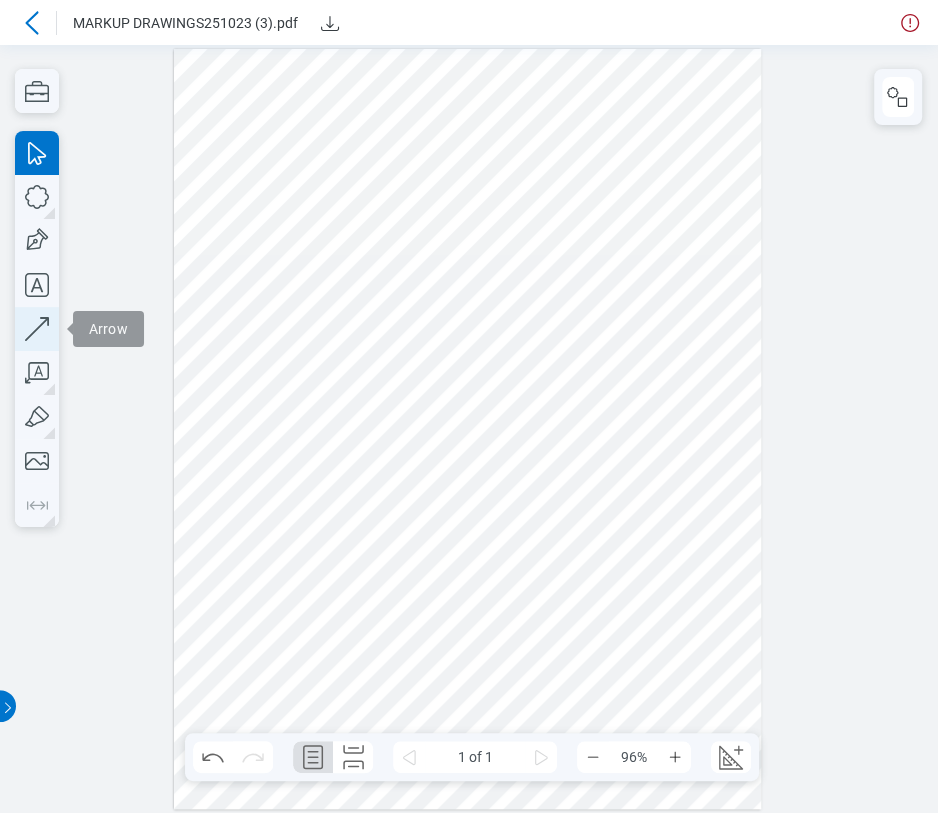 click 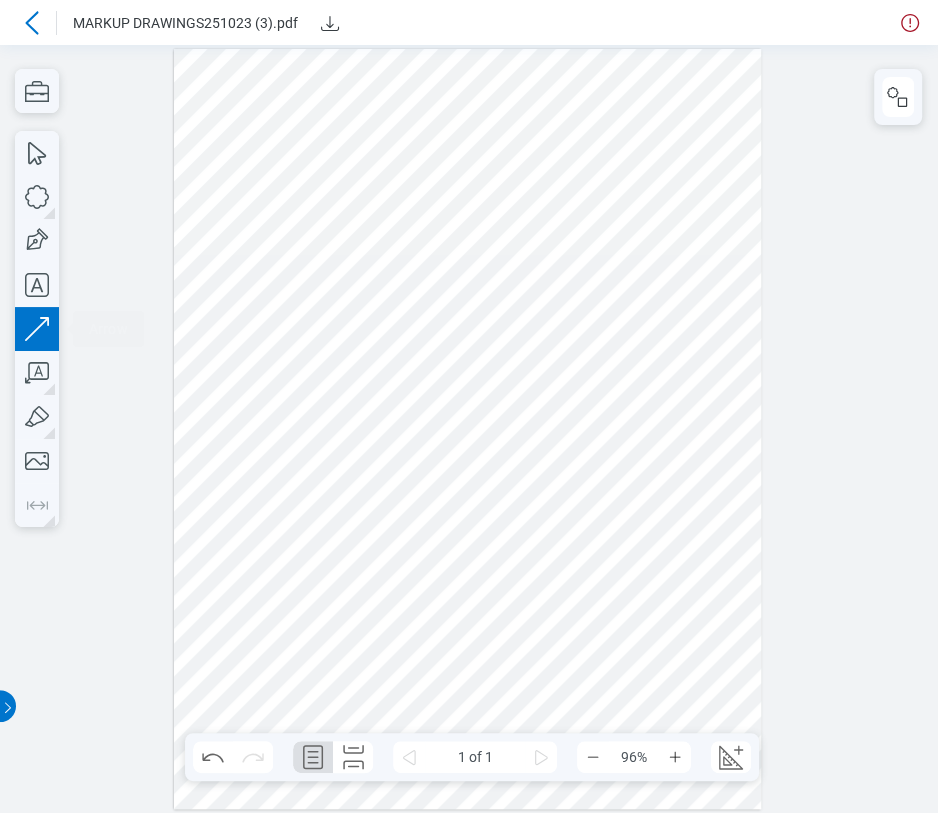 drag, startPoint x: 469, startPoint y: 418, endPoint x: 482, endPoint y: 584, distance: 166.50826 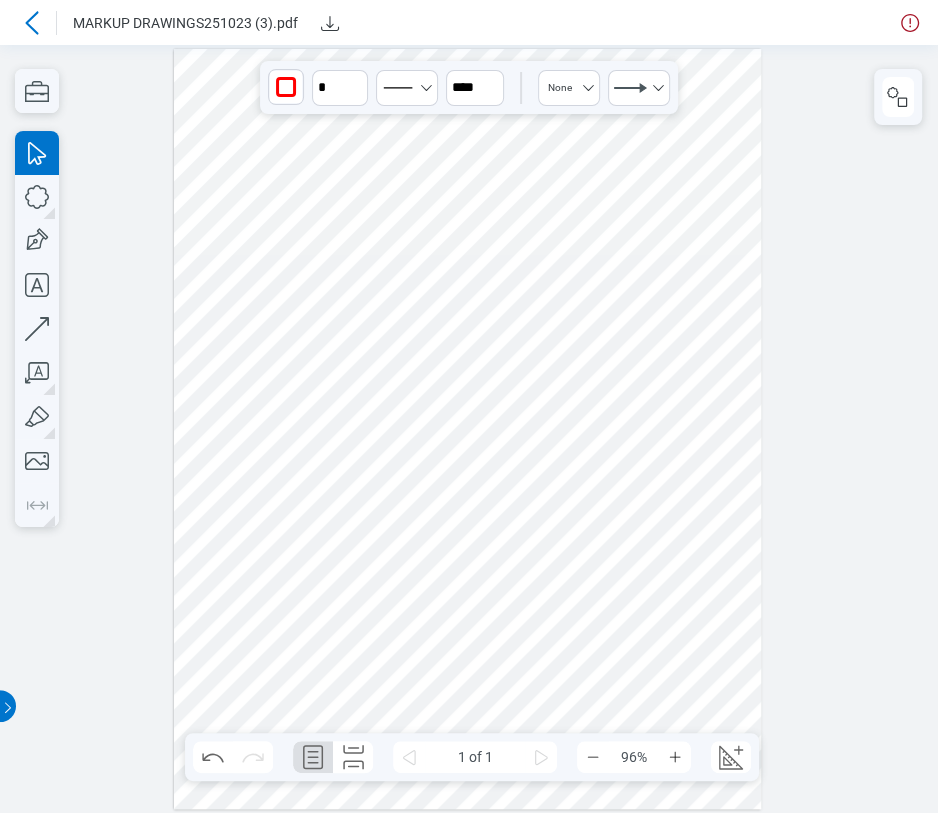 click at bounding box center (468, 429) 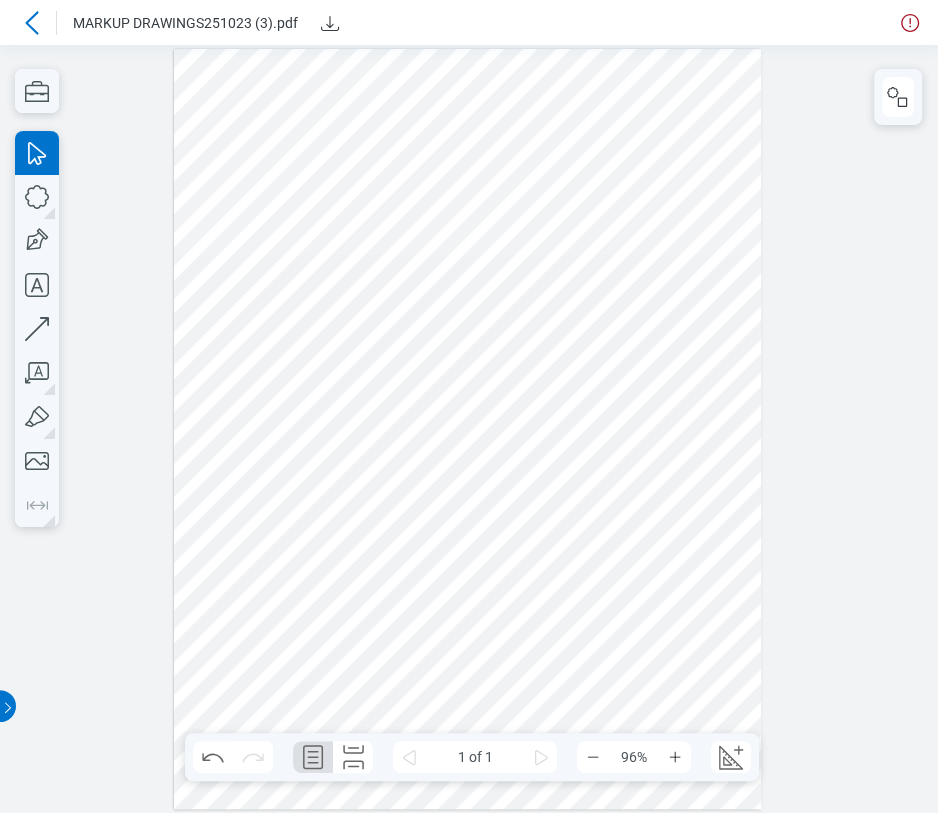click at bounding box center [468, 429] 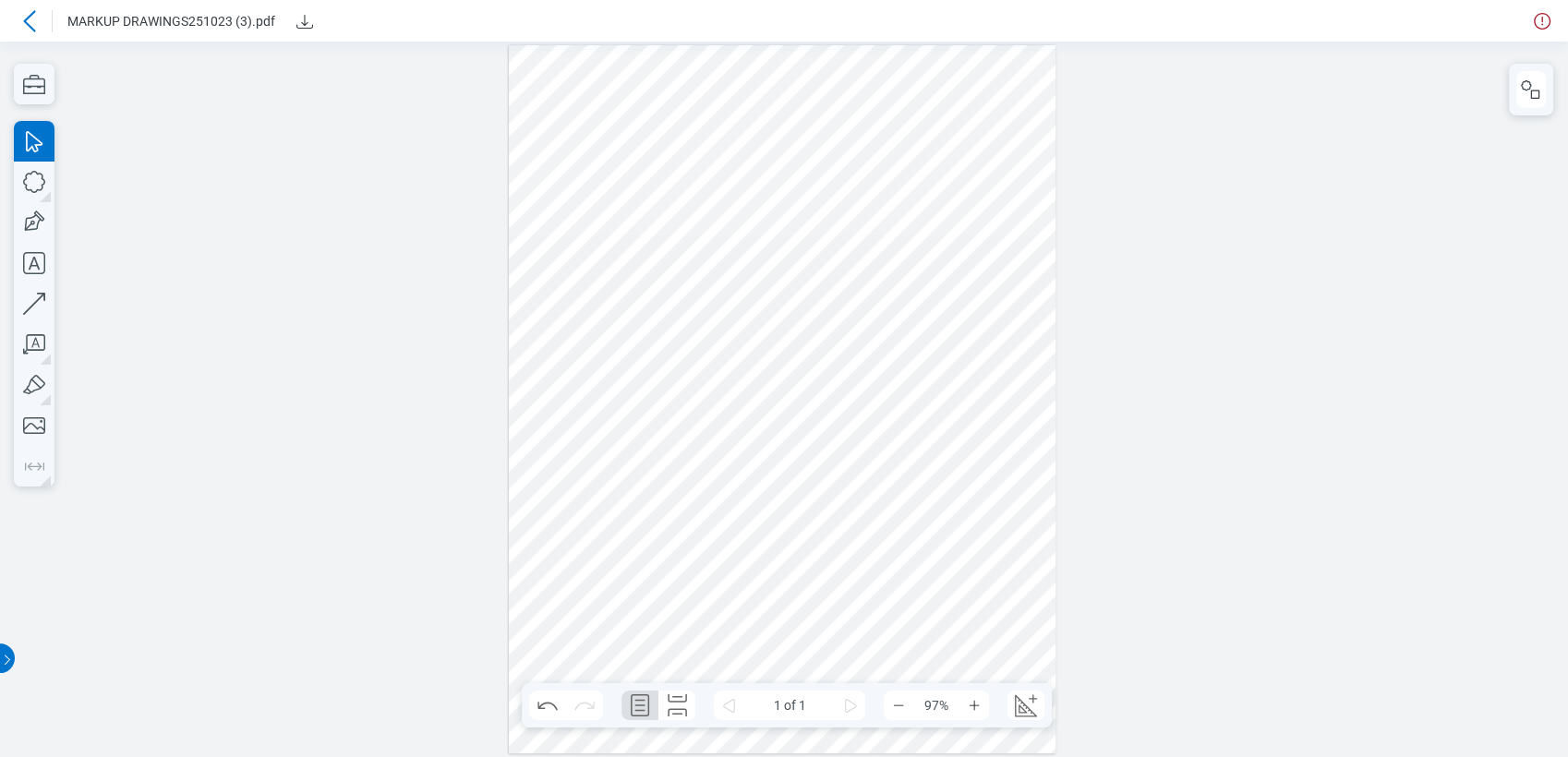 click at bounding box center (782, 399) 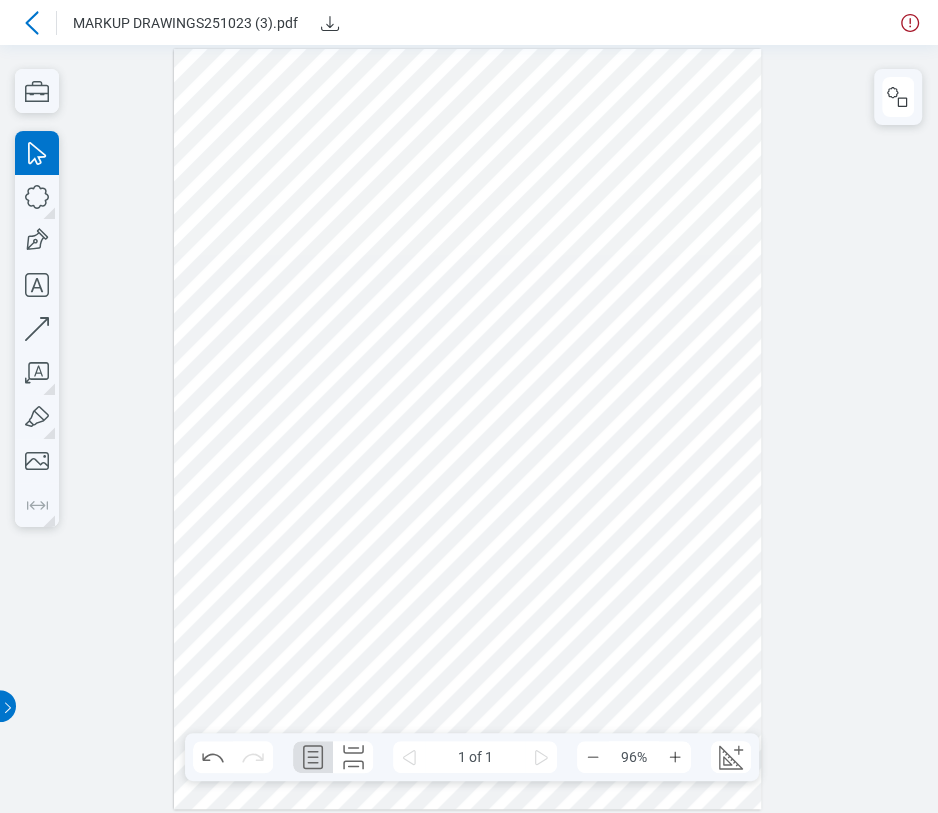 click at bounding box center (469, 429) 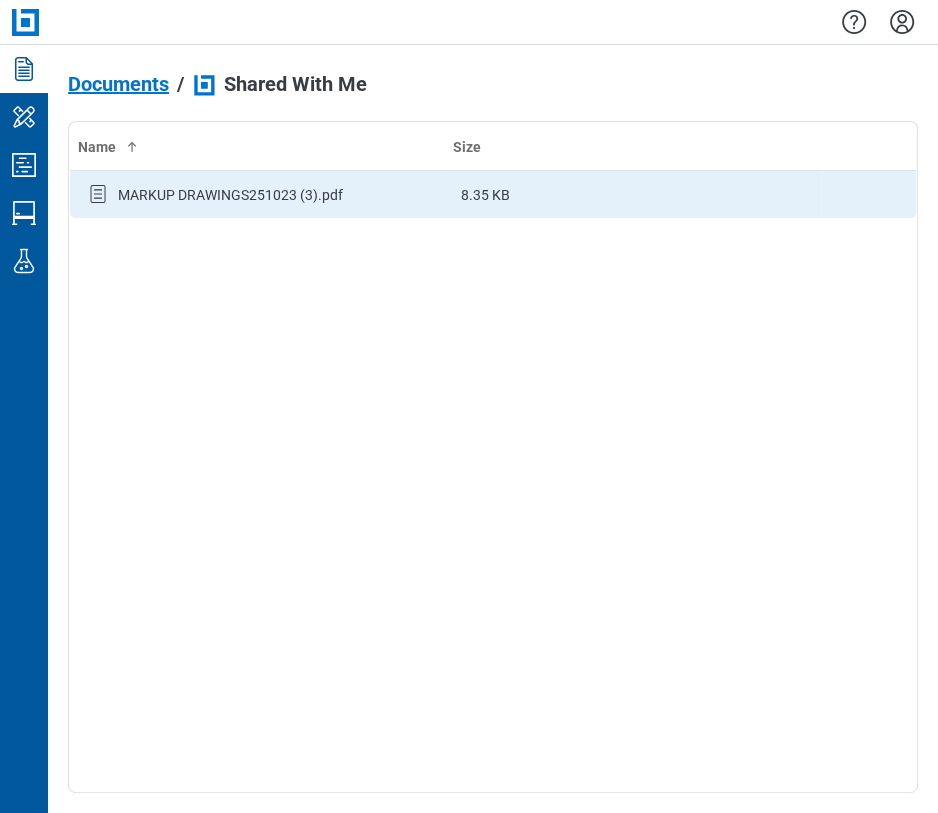 click on "MARKUP DRAWINGS251023 (3).pdf" at bounding box center [257, 195] 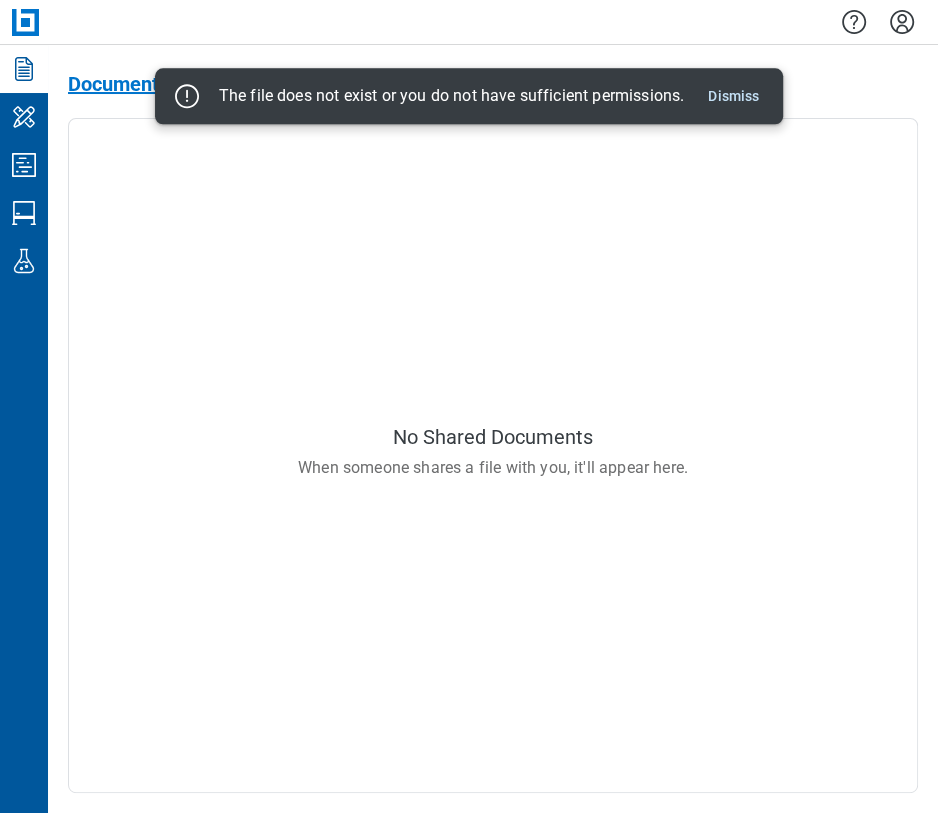 scroll, scrollTop: 0, scrollLeft: 0, axis: both 